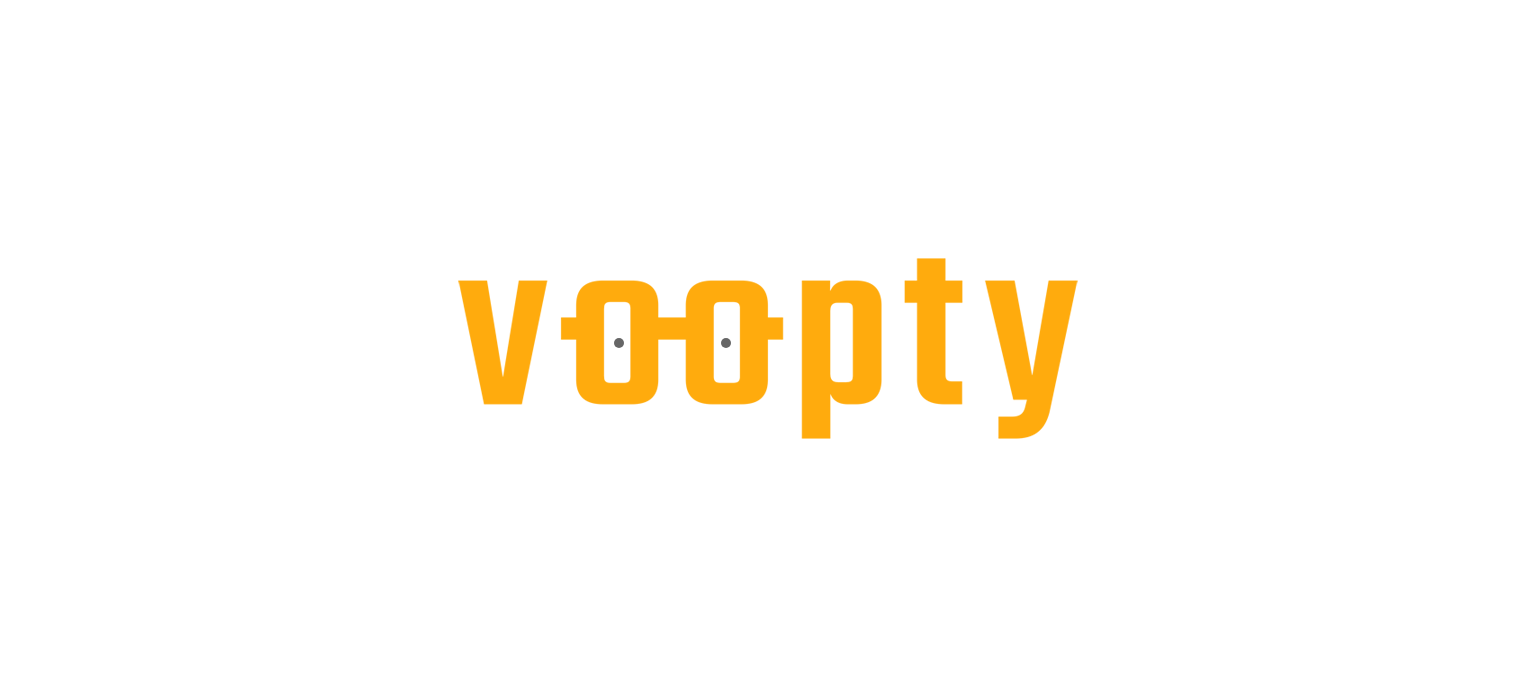 scroll, scrollTop: 0, scrollLeft: 0, axis: both 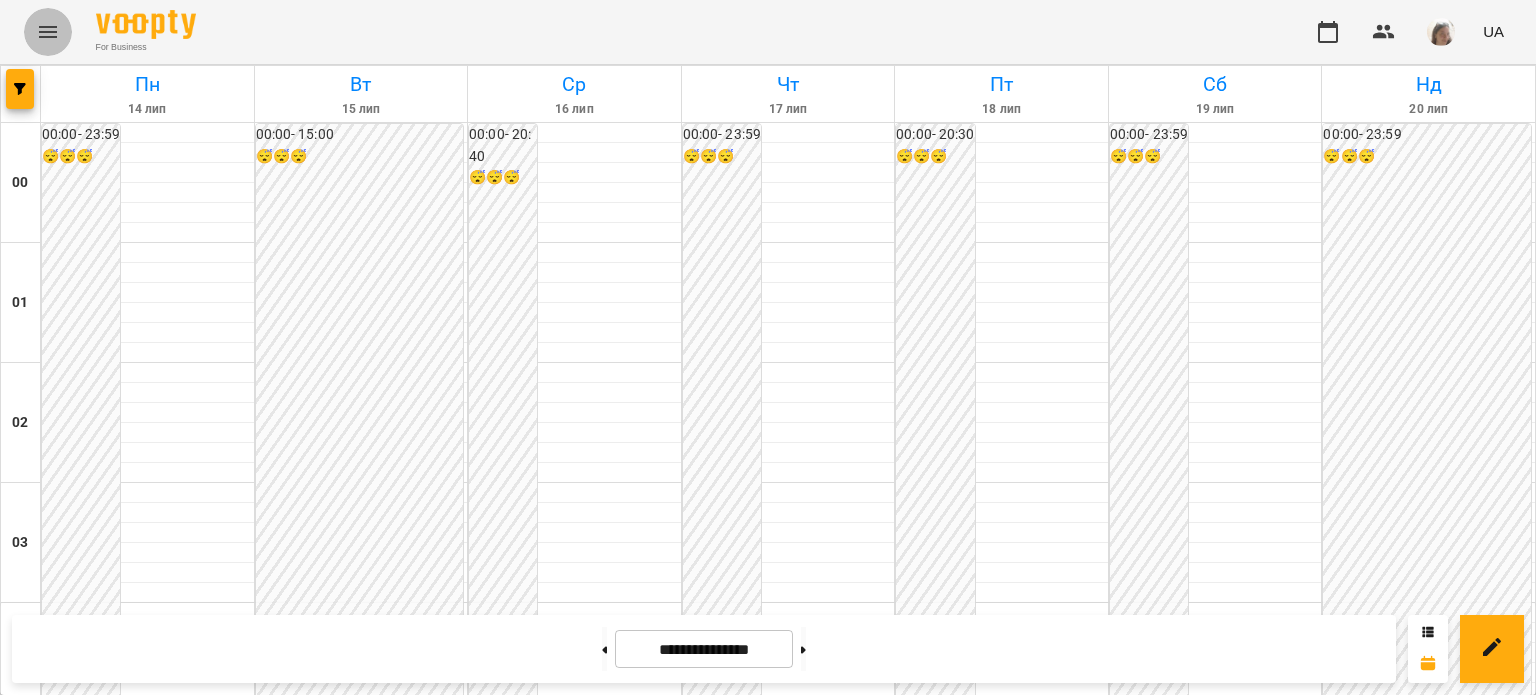 click 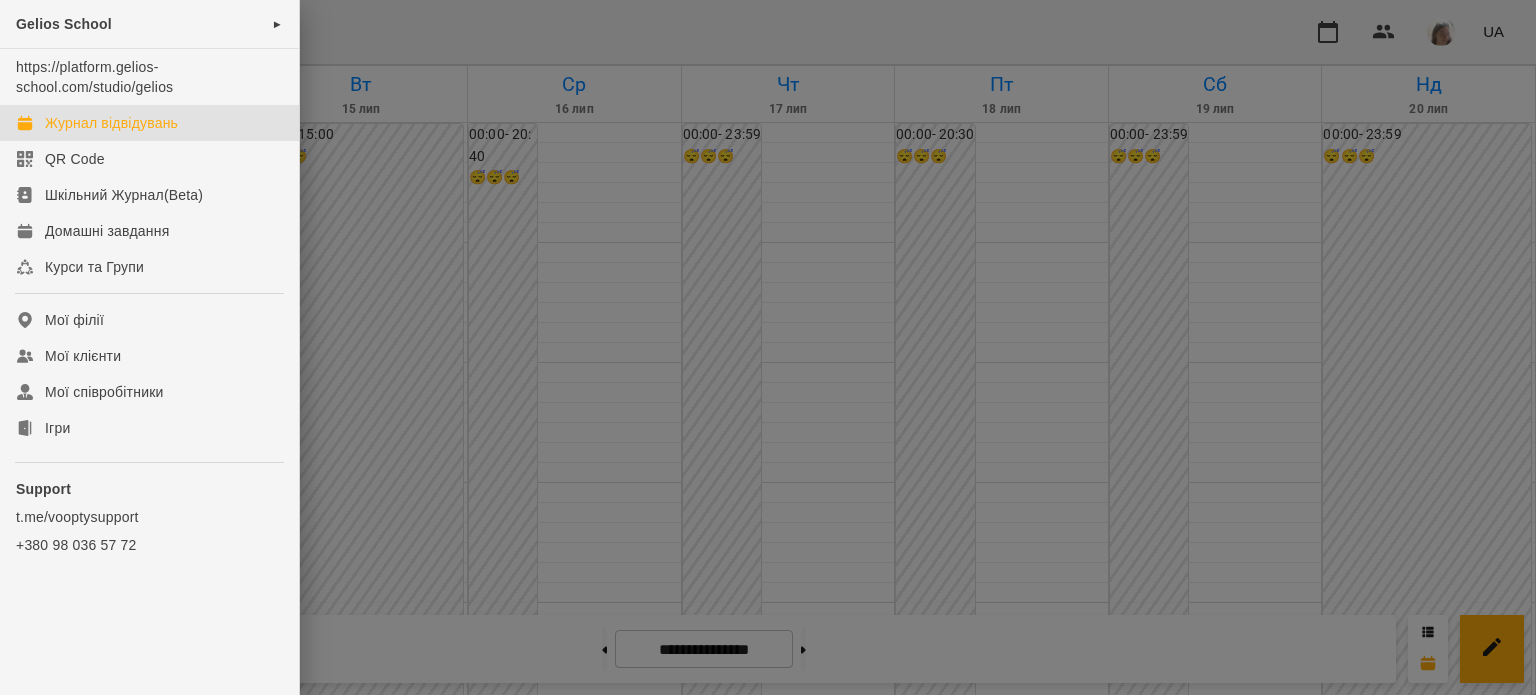 click at bounding box center (768, 347) 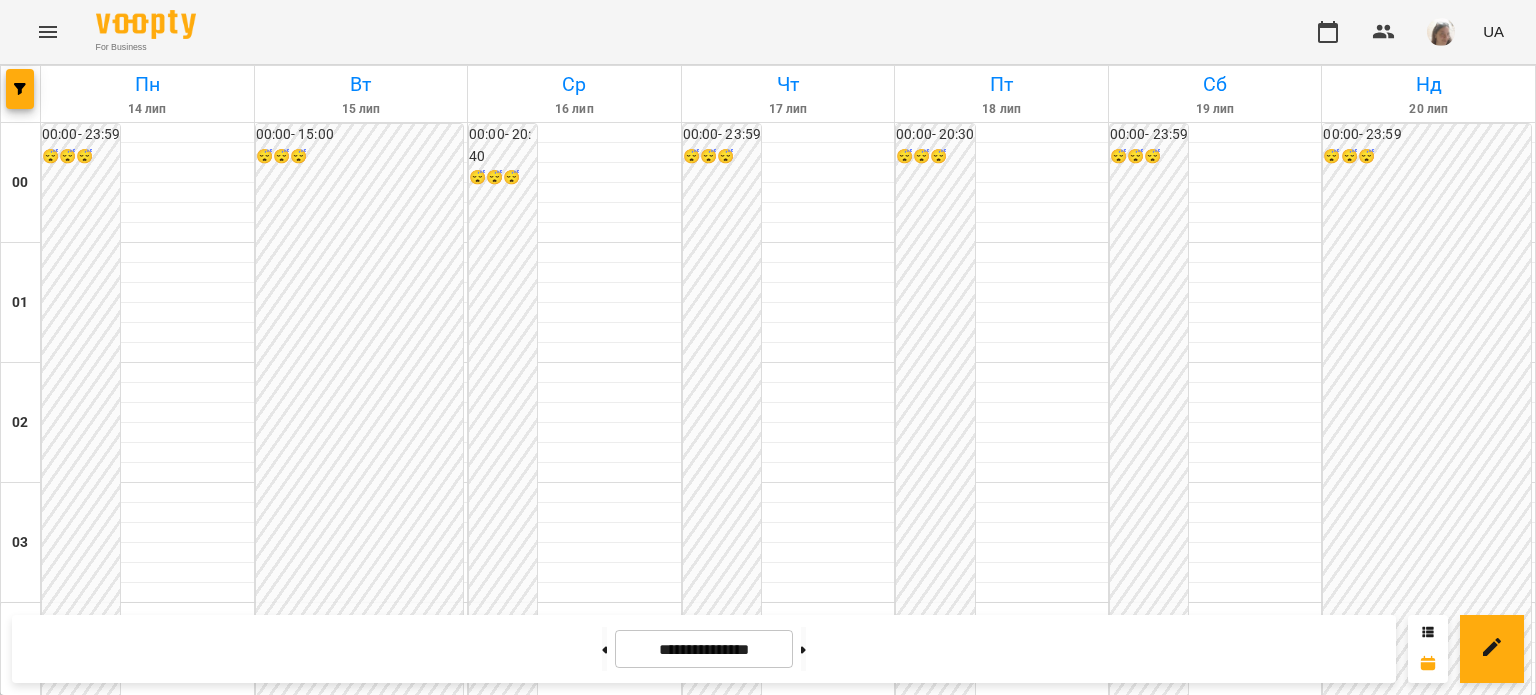 scroll, scrollTop: 1585, scrollLeft: 0, axis: vertical 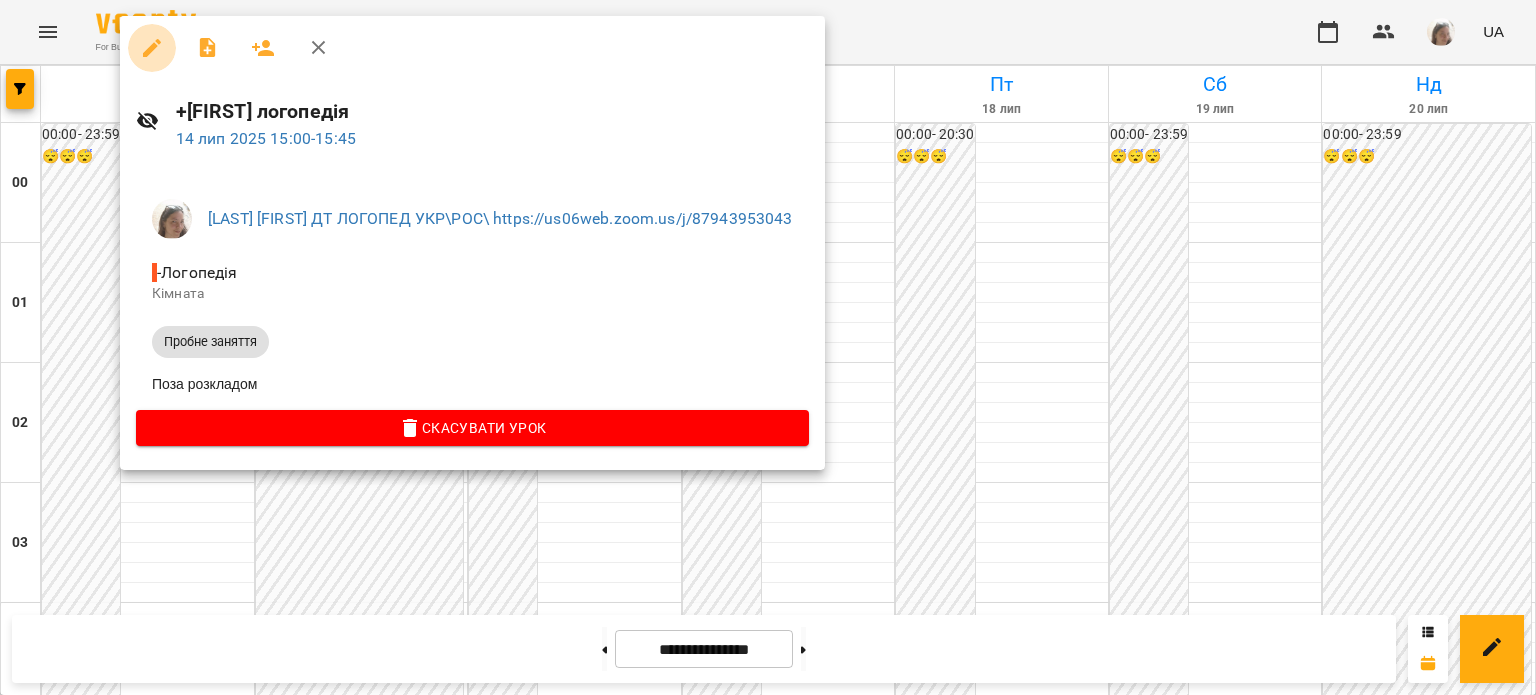 click 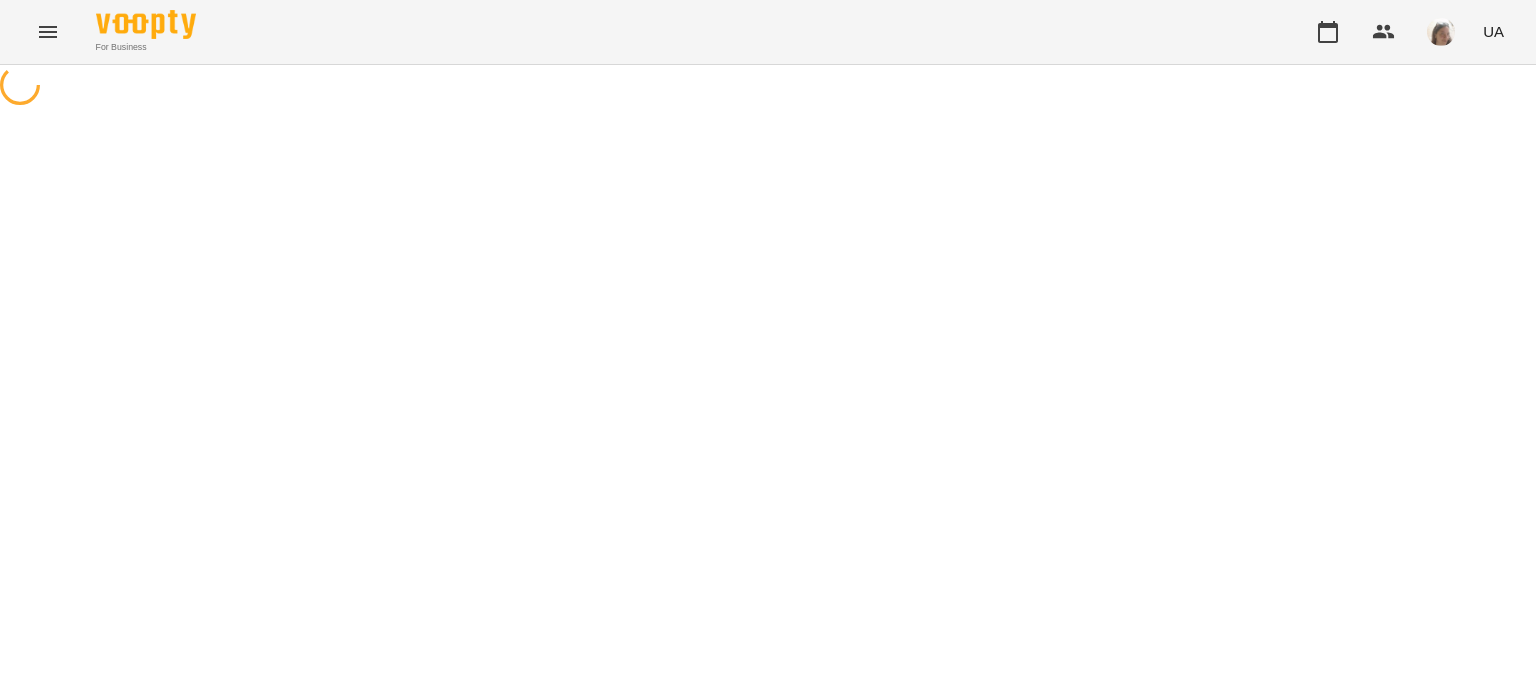select on "**********" 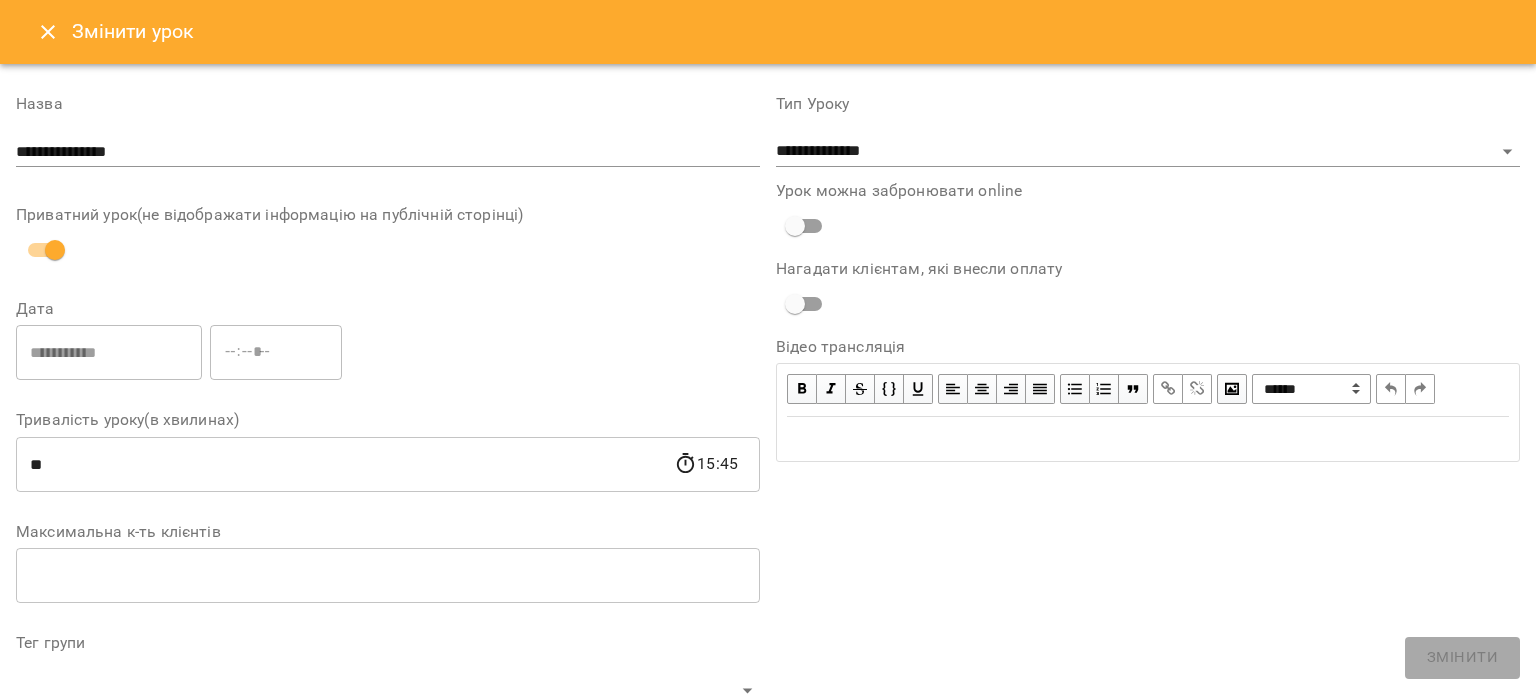 click 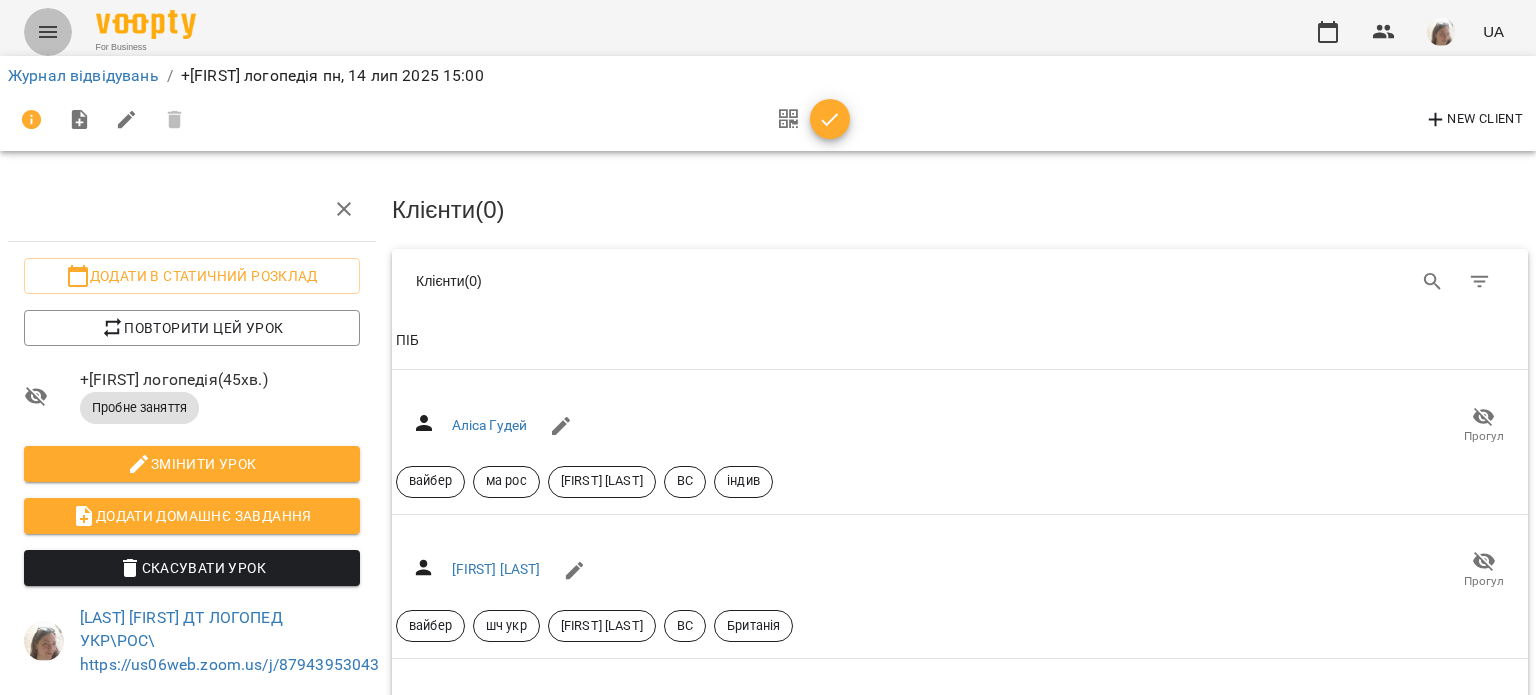 click 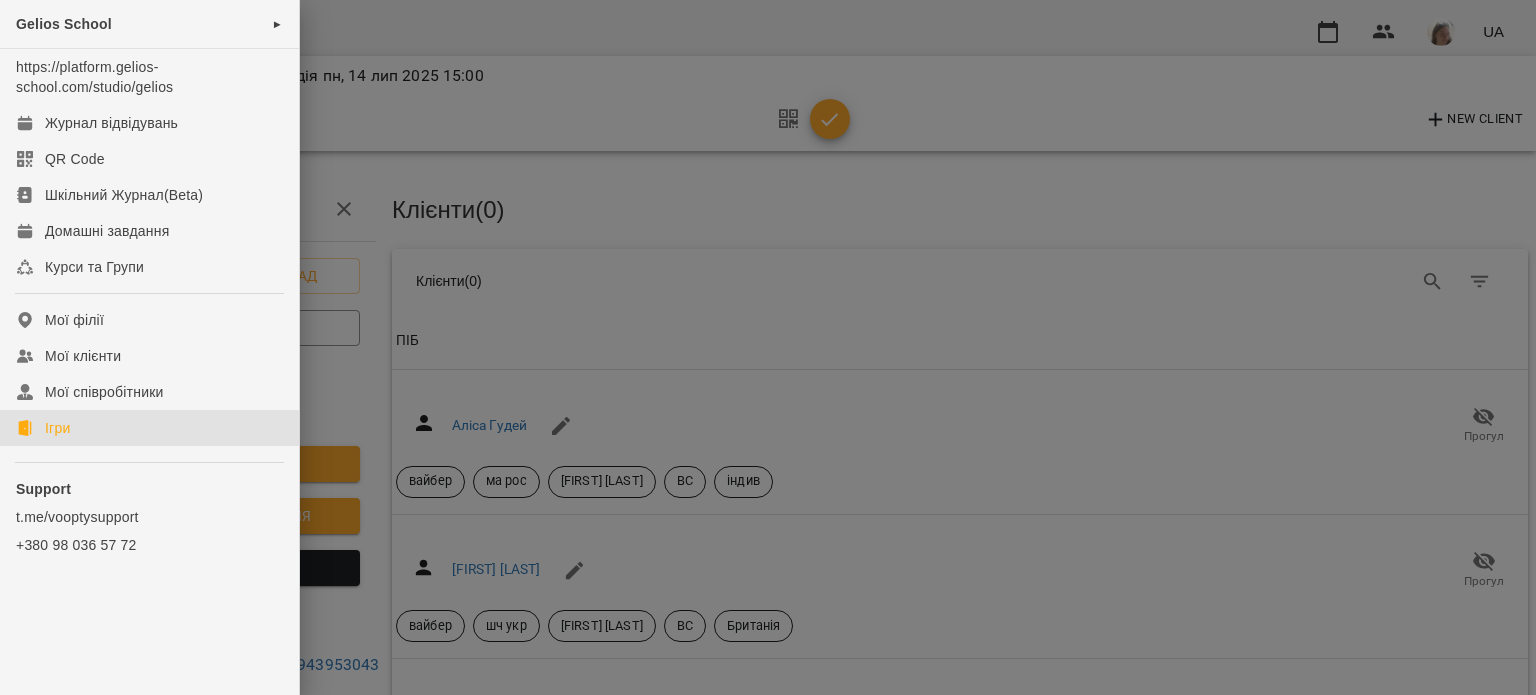 click on "Ігри" 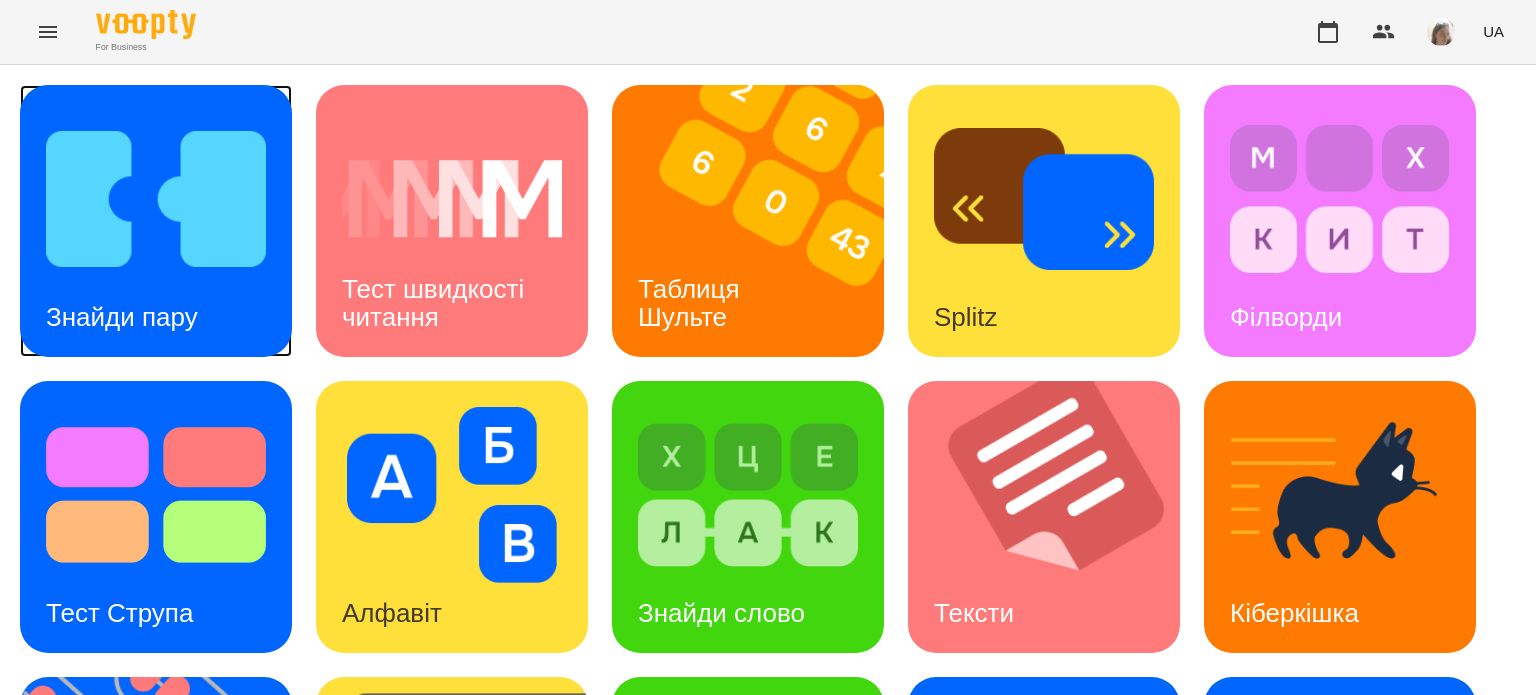 click on "Знайди пару" at bounding box center [122, 317] 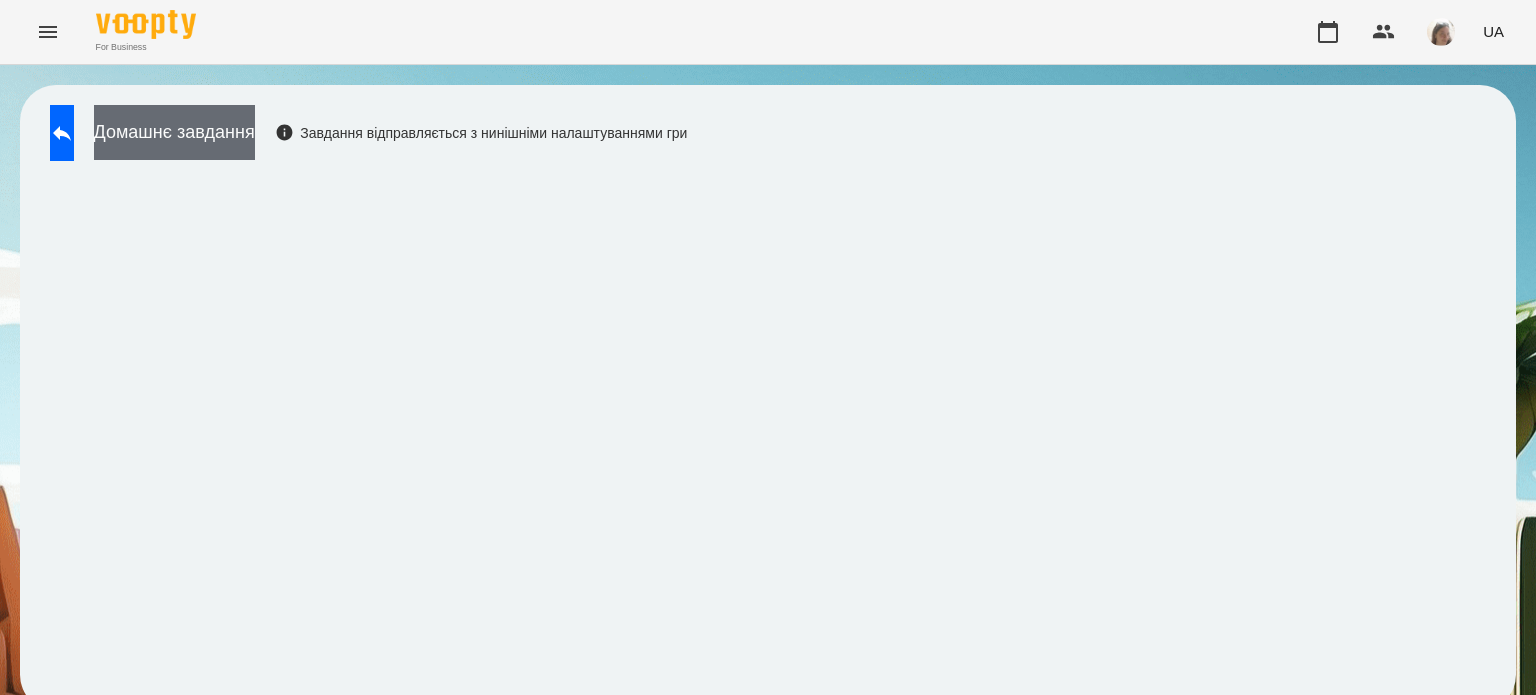 click on "Домашнє завдання" at bounding box center (174, 132) 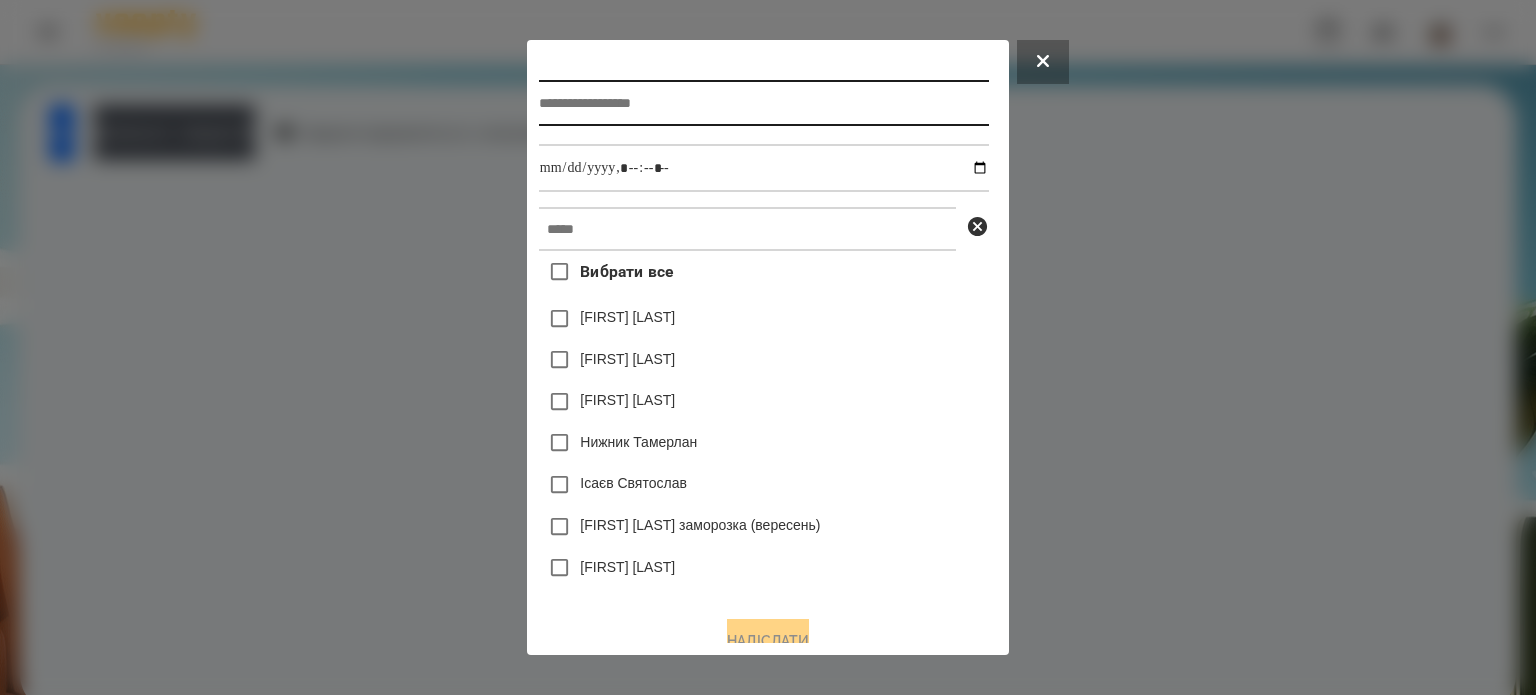 click at bounding box center (764, 103) 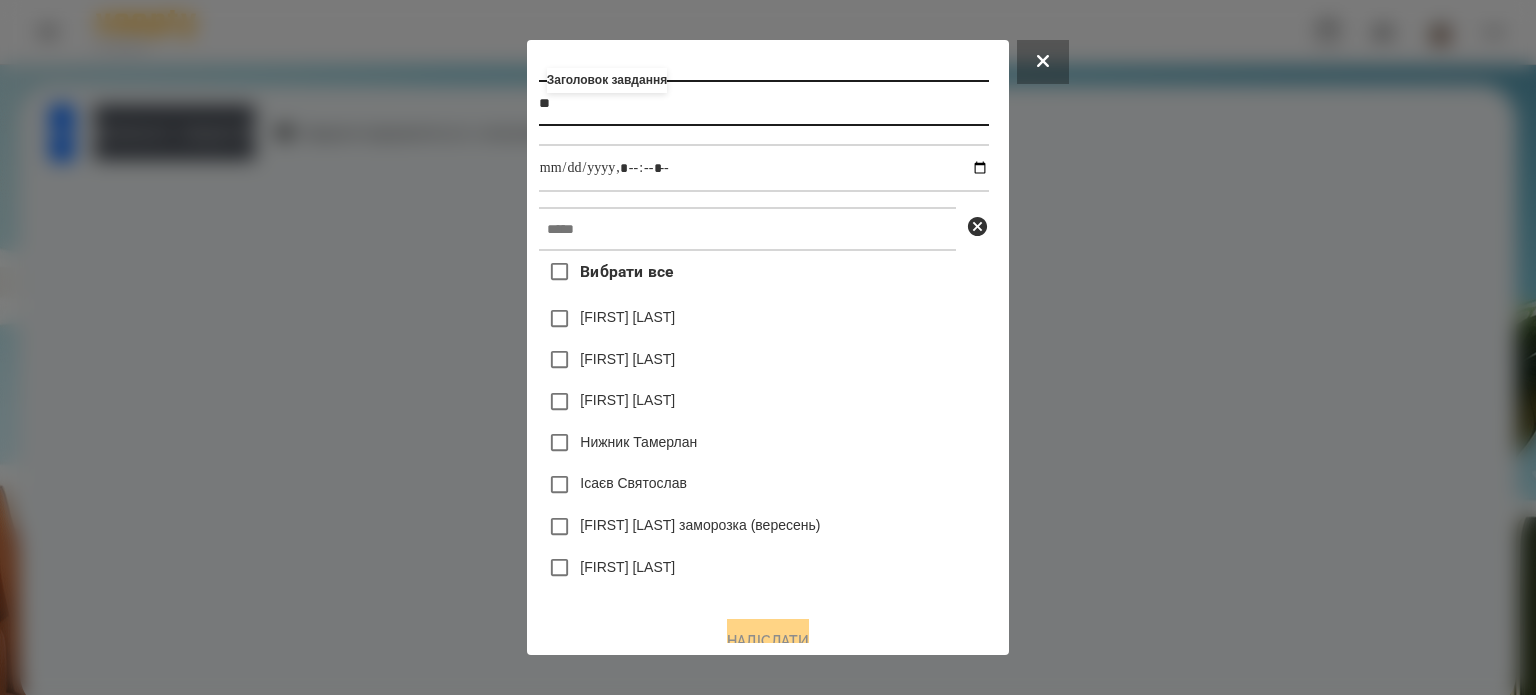 type on "*" 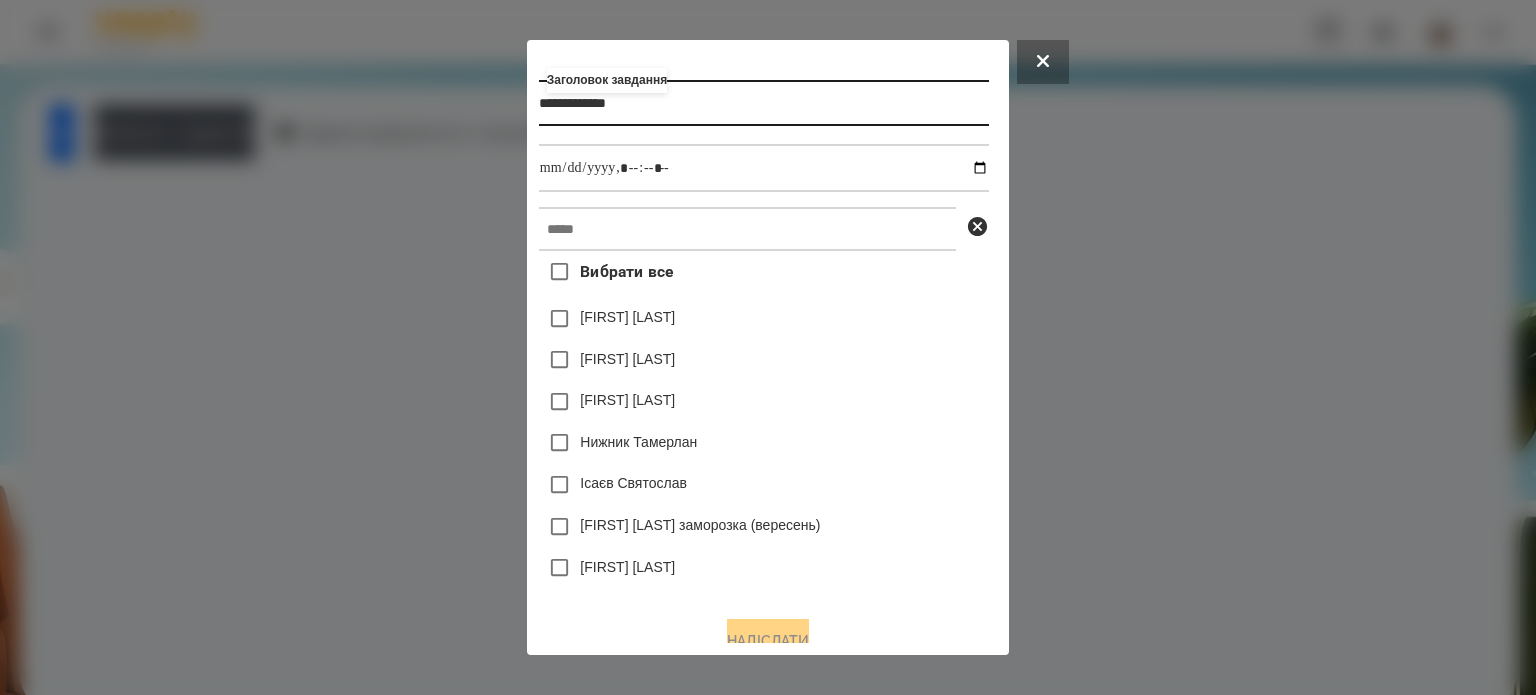 type on "**********" 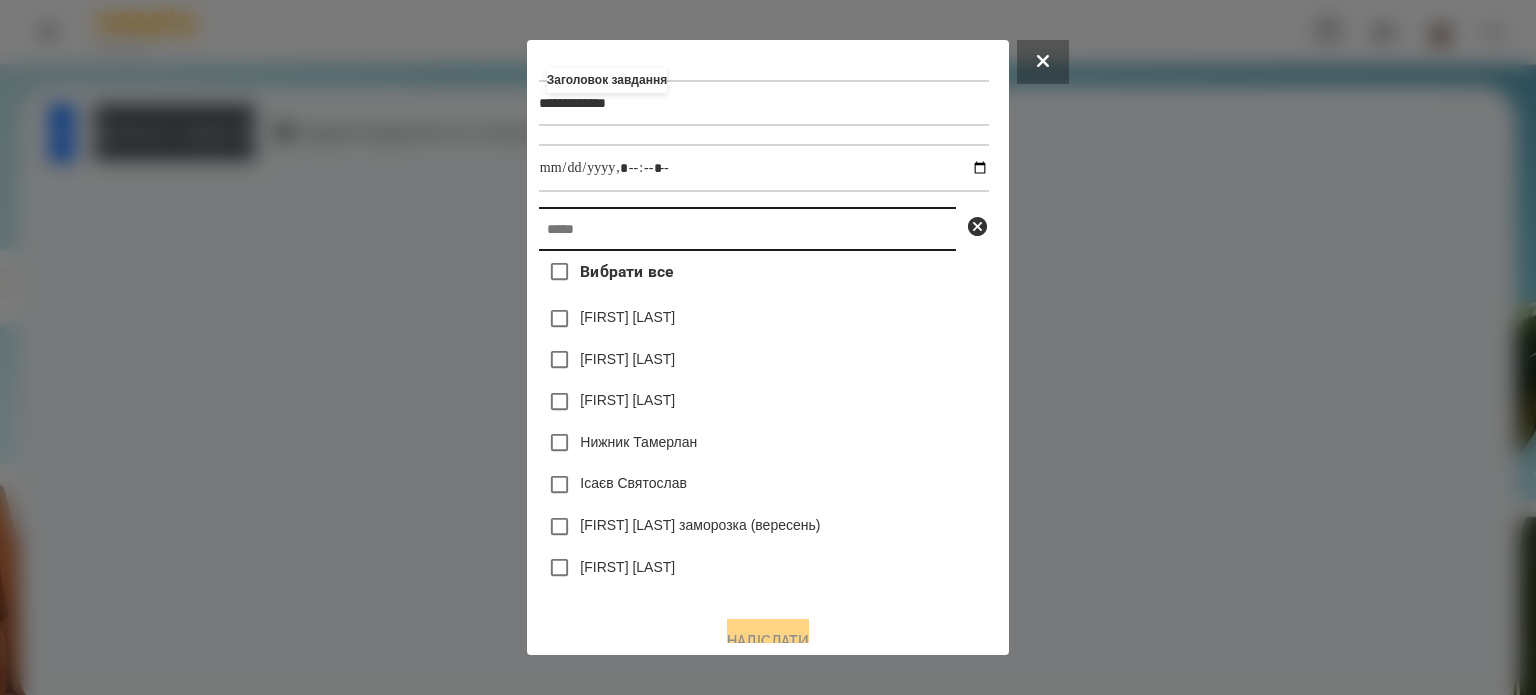 click at bounding box center [747, 229] 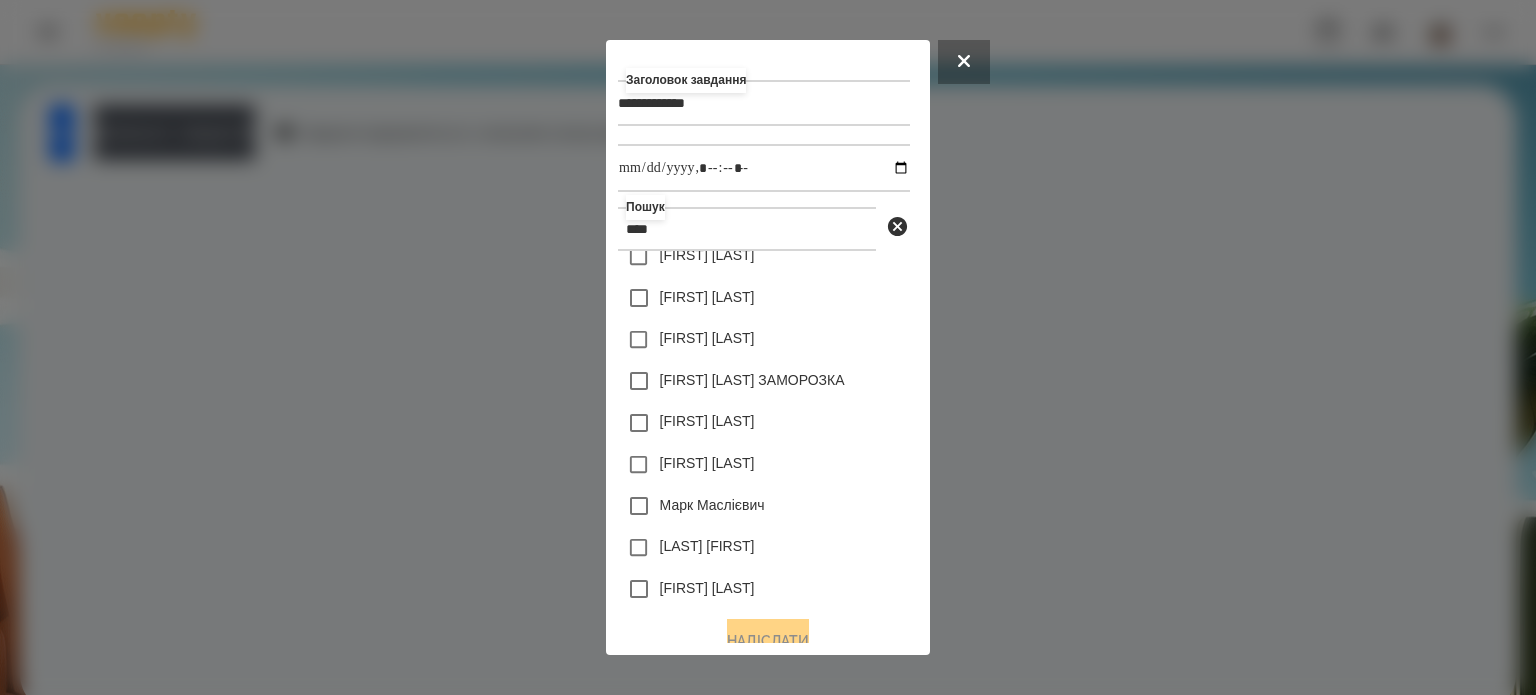 scroll, scrollTop: 0, scrollLeft: 0, axis: both 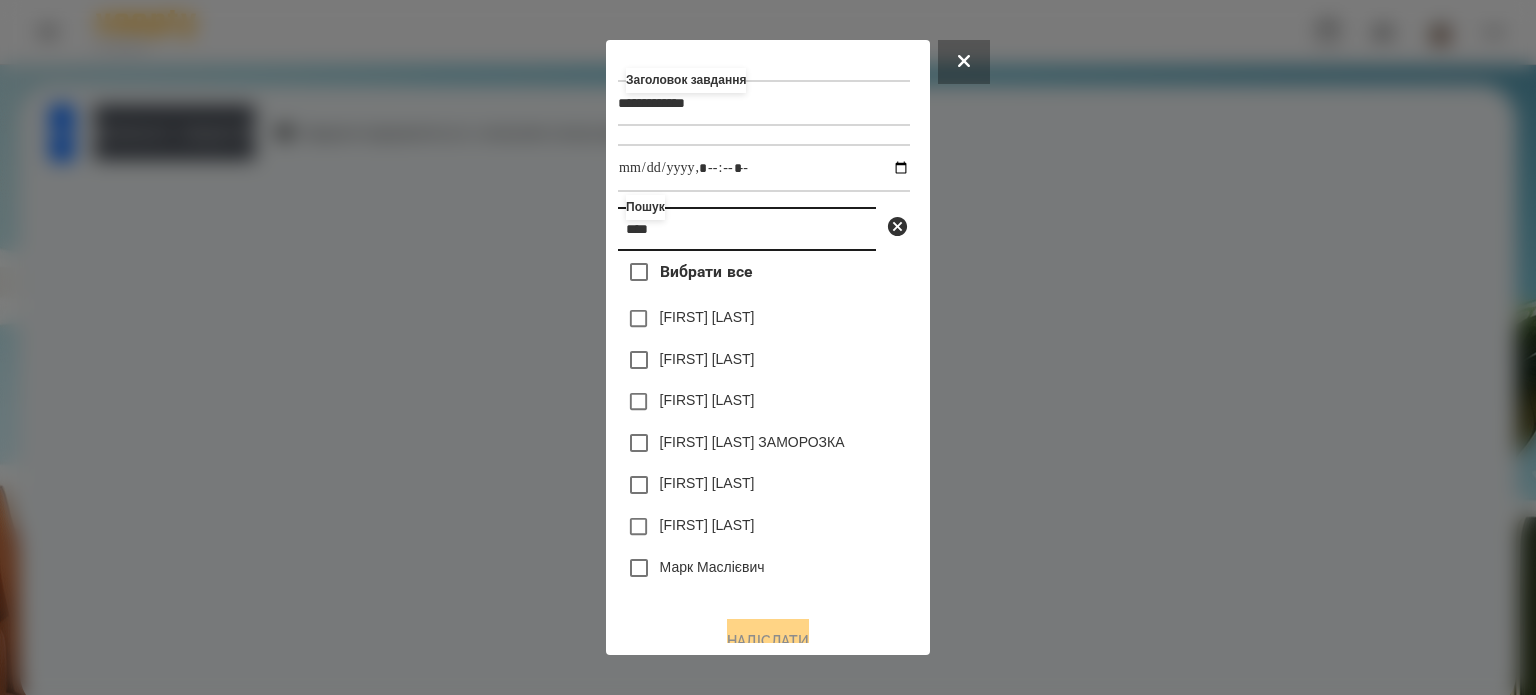 click on "****" at bounding box center (747, 229) 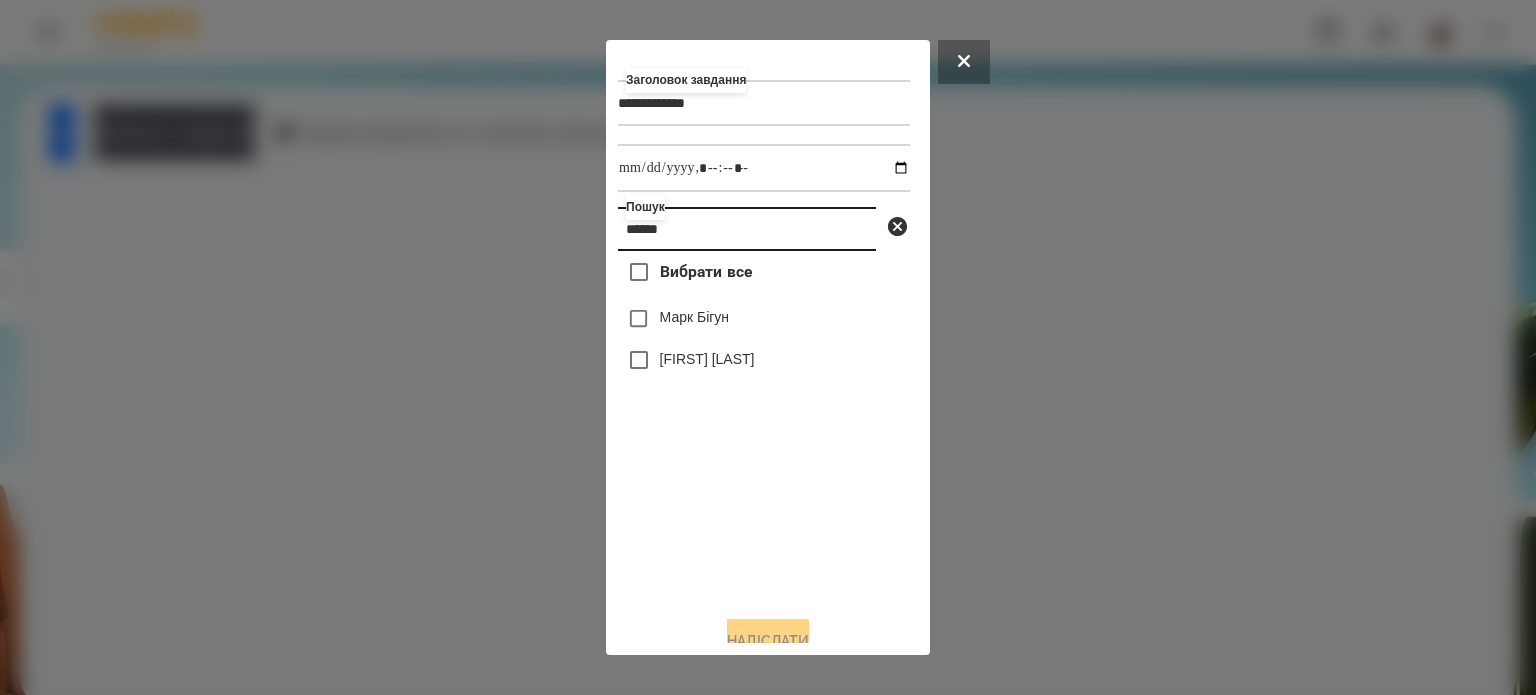 type on "******" 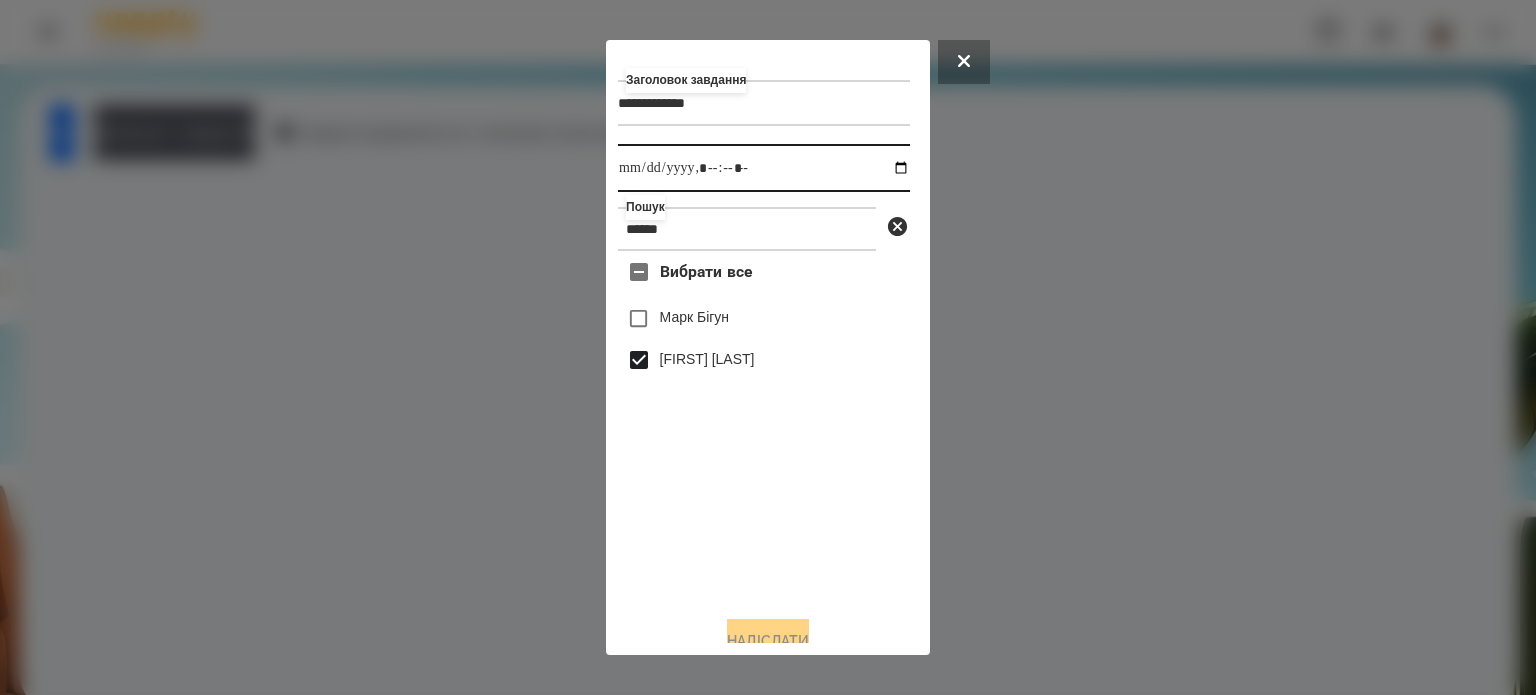 click at bounding box center (764, 168) 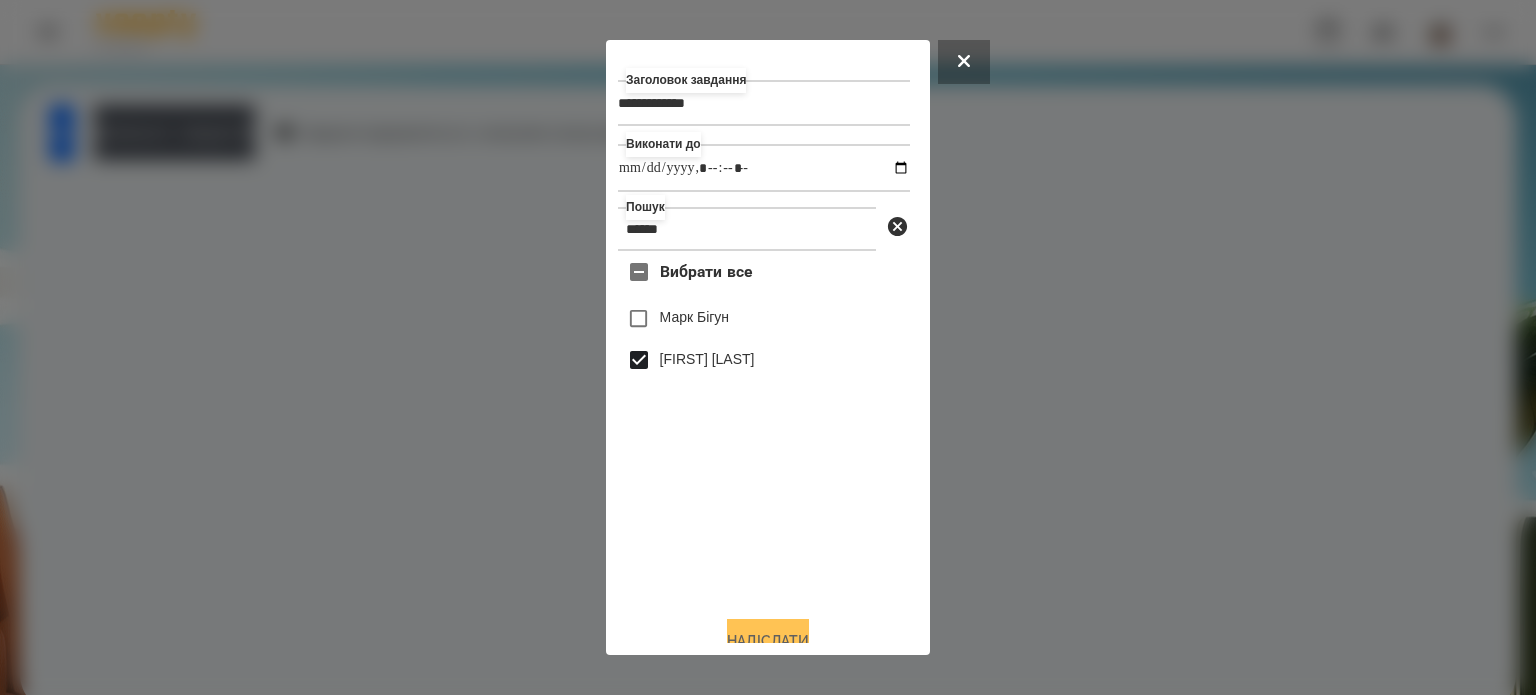 type on "**********" 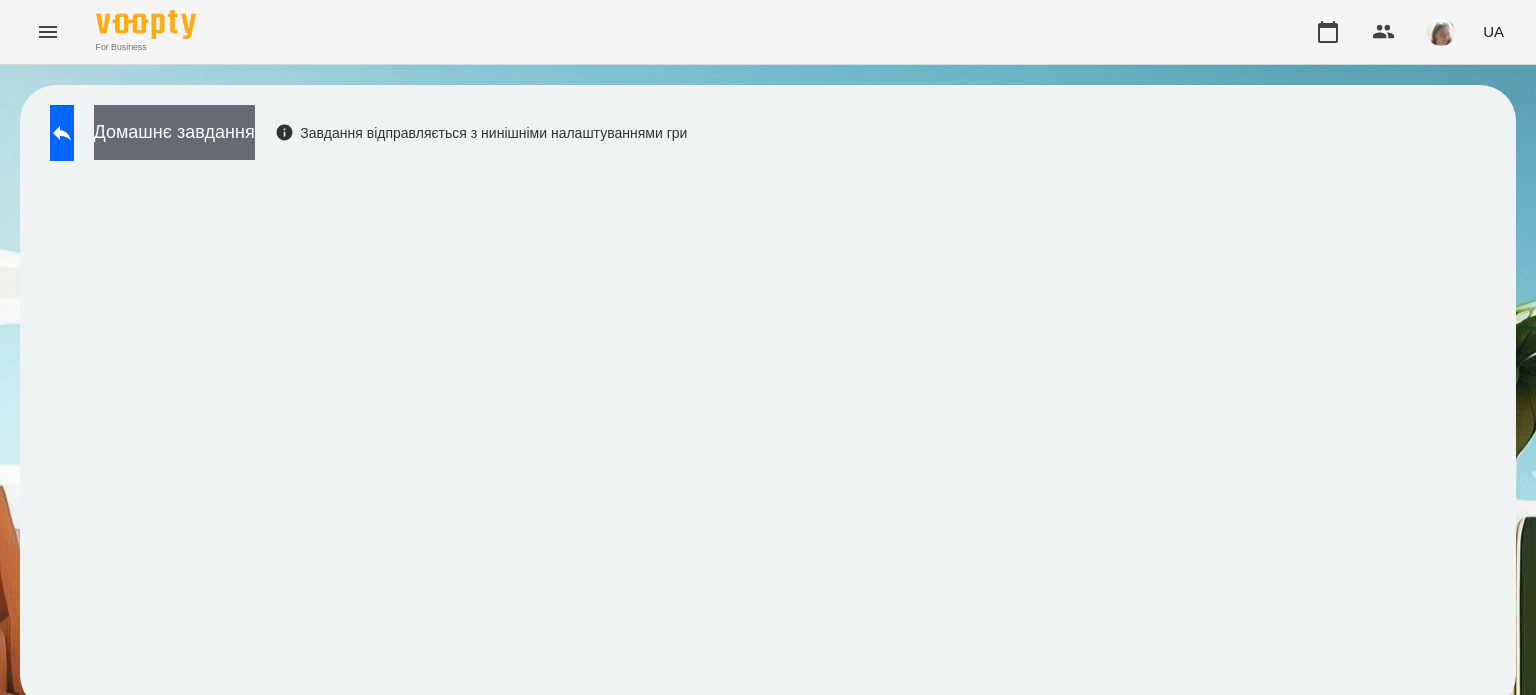 click on "Домашнє завдання" at bounding box center [174, 132] 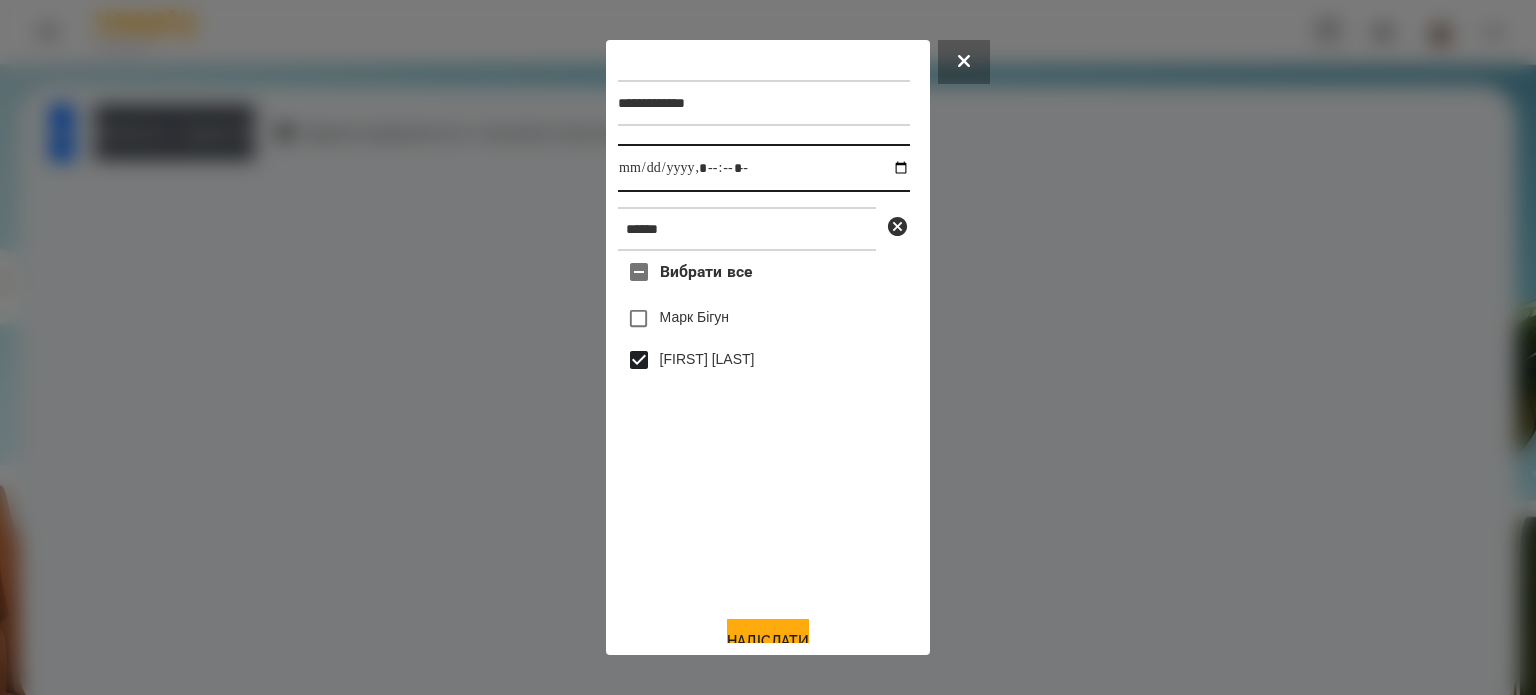 click at bounding box center (764, 168) 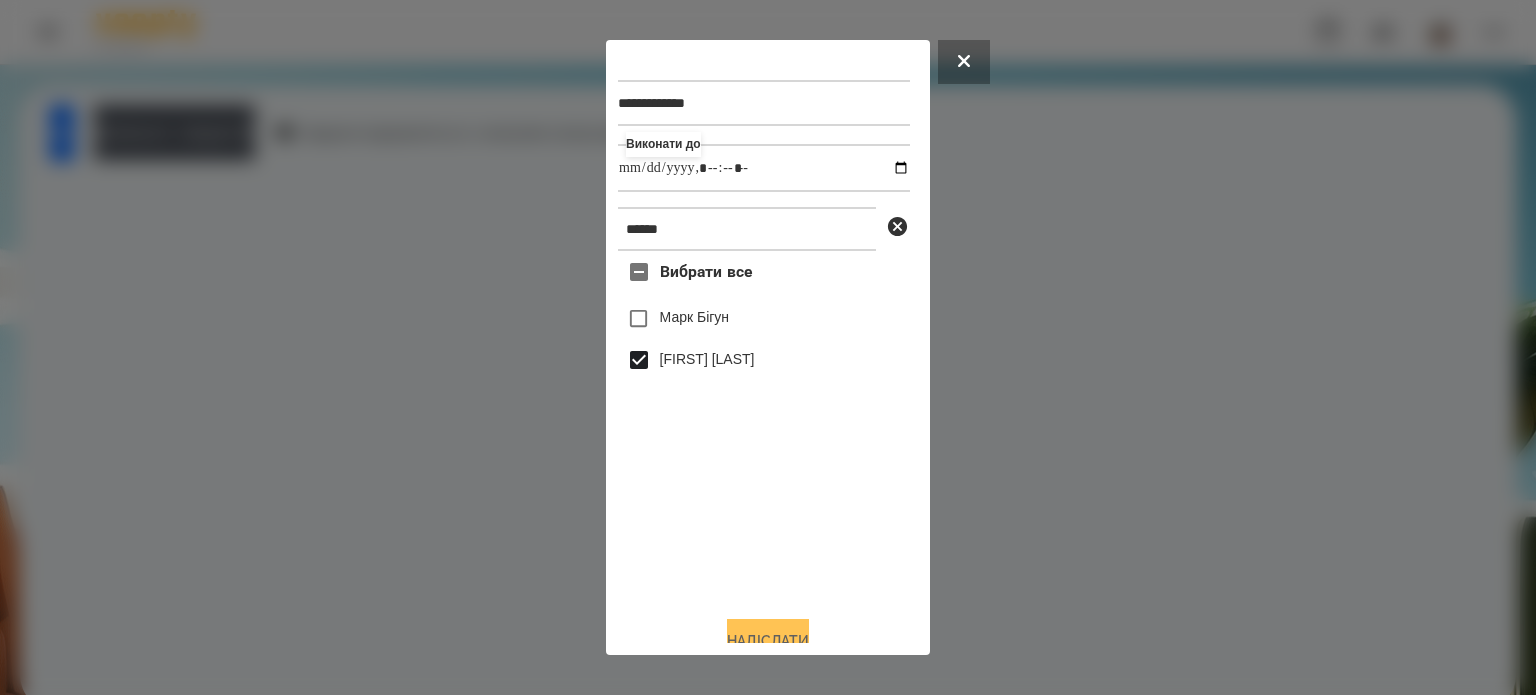 type on "**********" 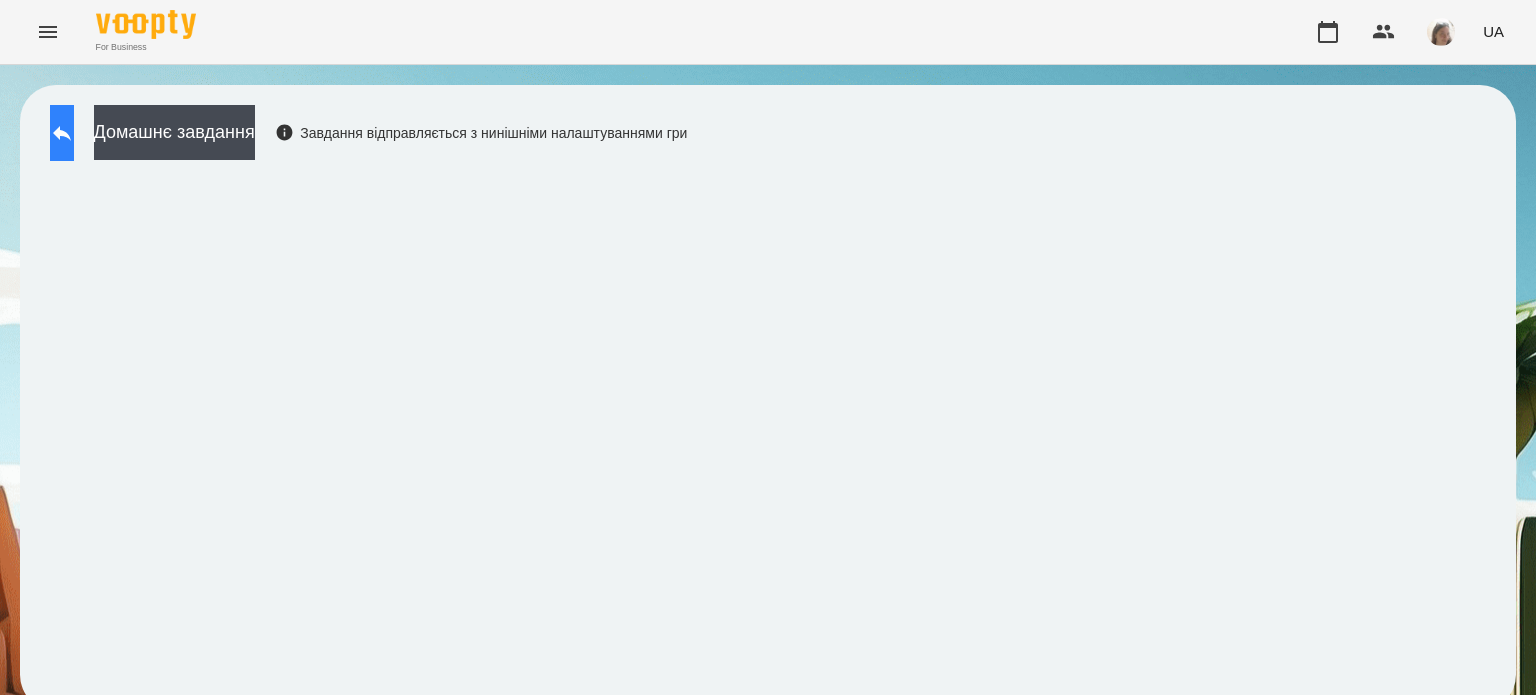 click 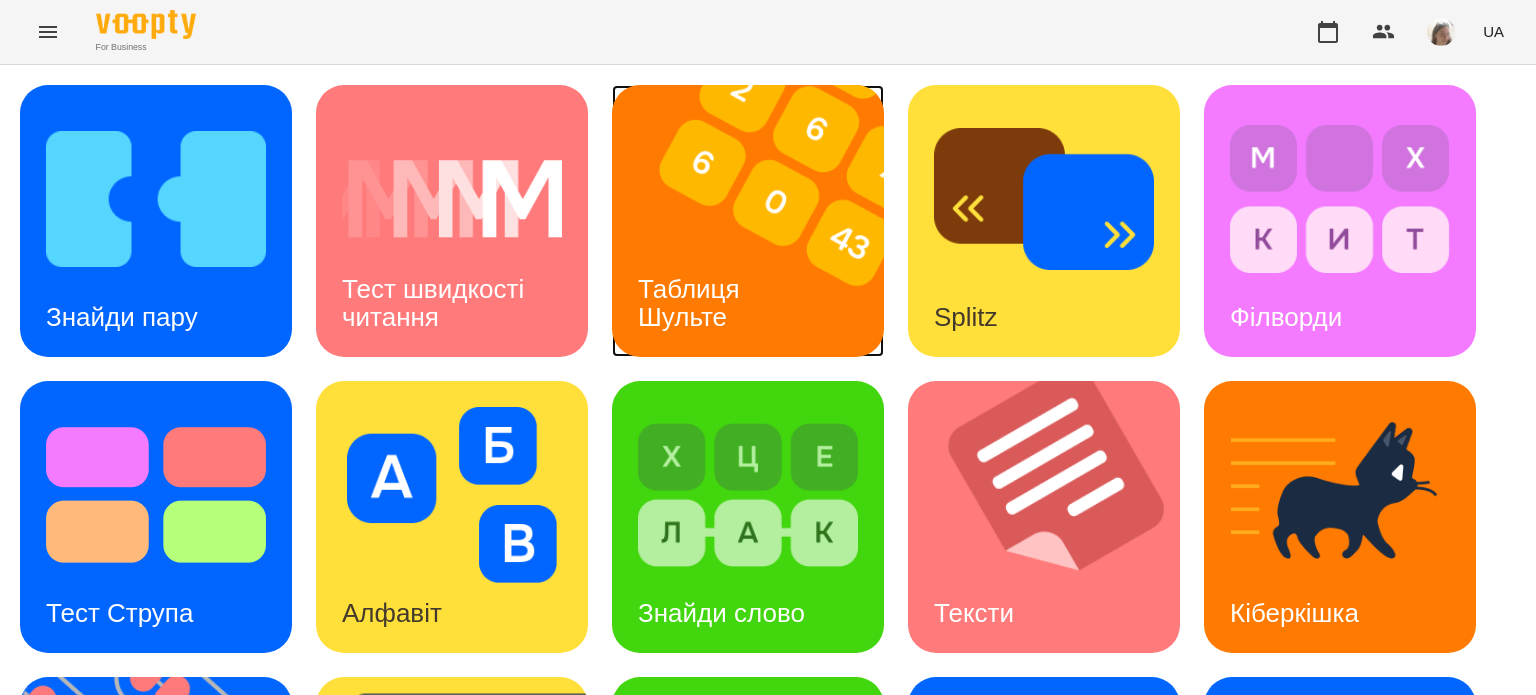click on "Таблиця
Шульте" at bounding box center (692, 302) 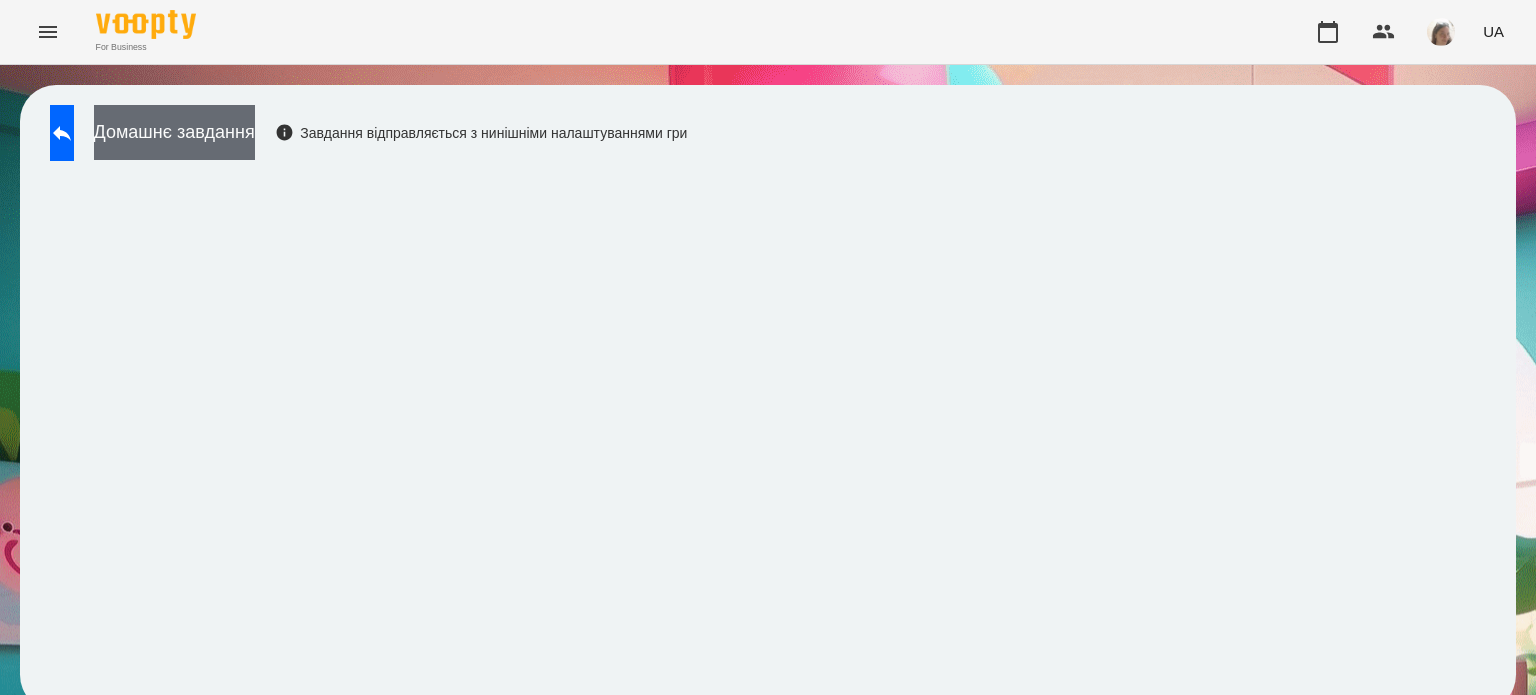 click on "Домашнє завдання" at bounding box center (174, 132) 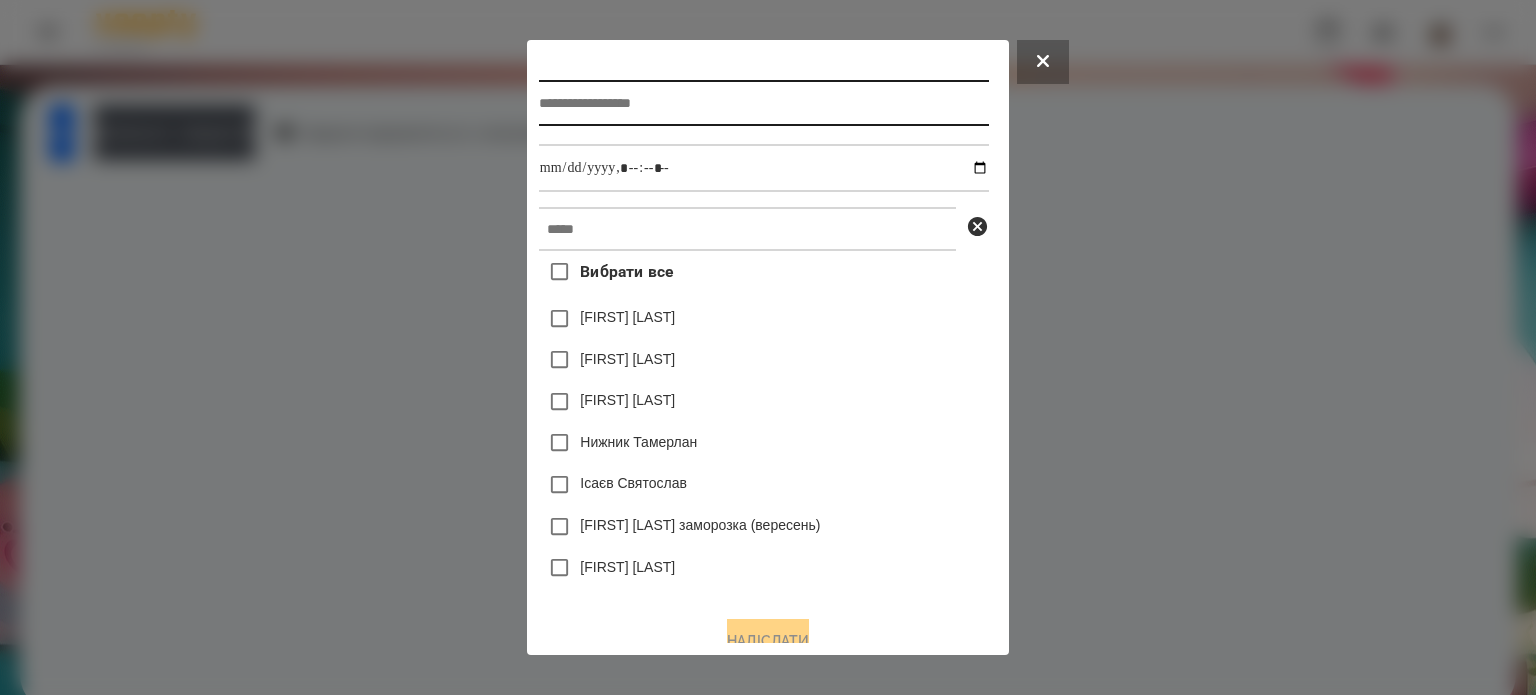 click at bounding box center [764, 103] 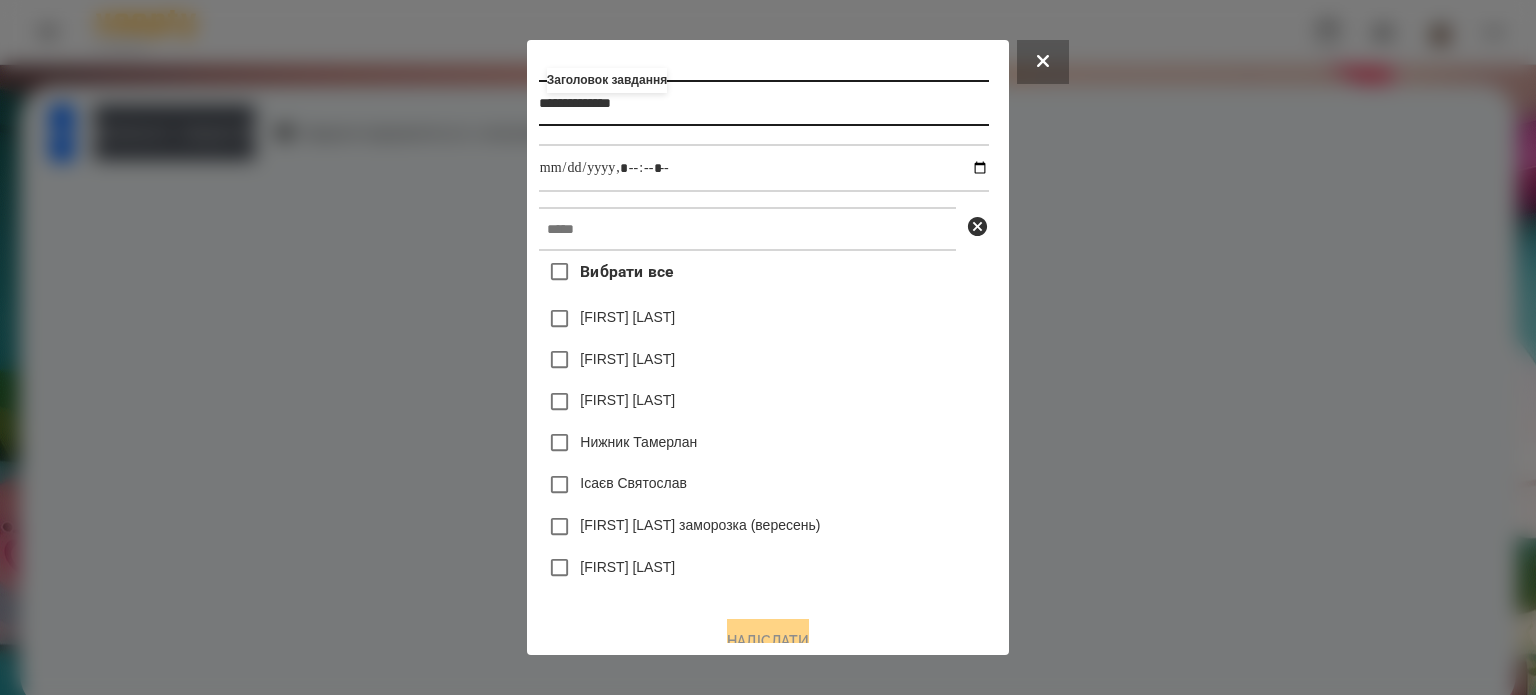 type on "**********" 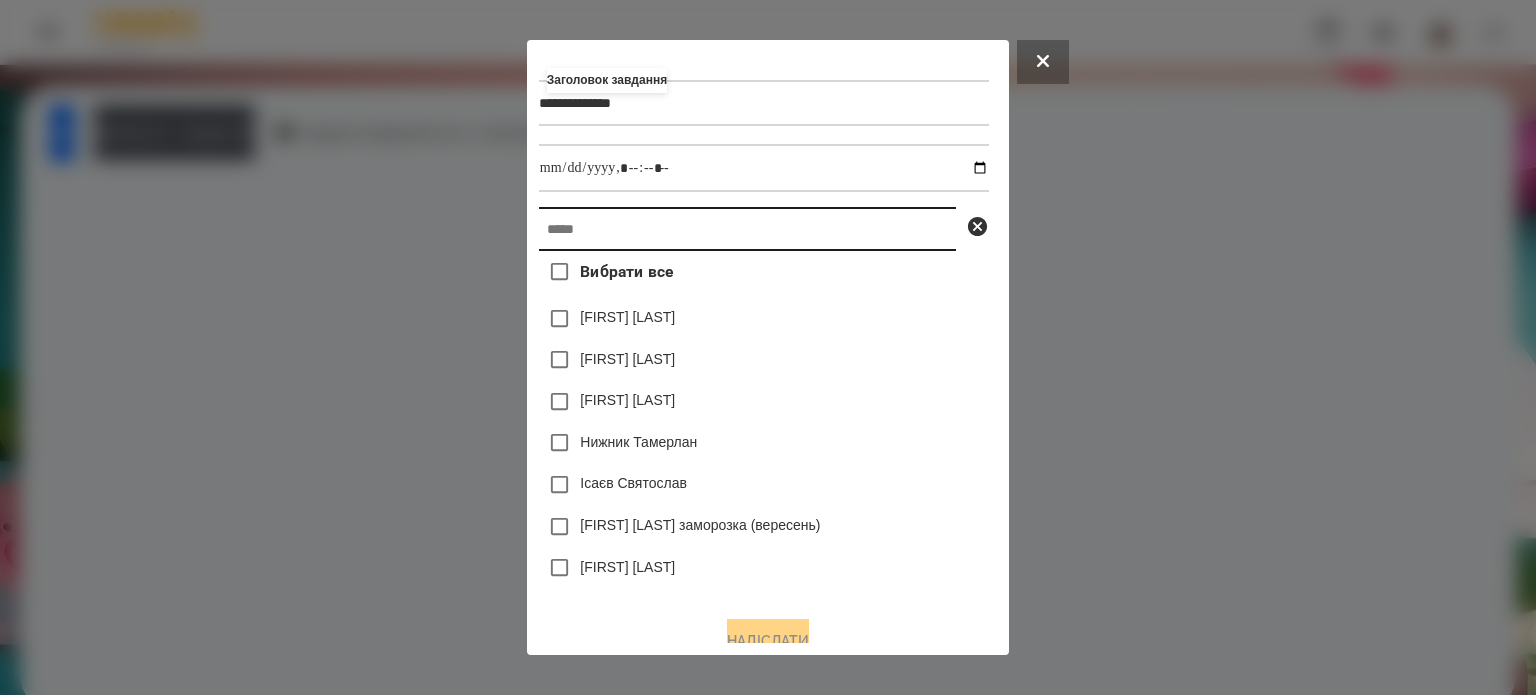 click at bounding box center [747, 229] 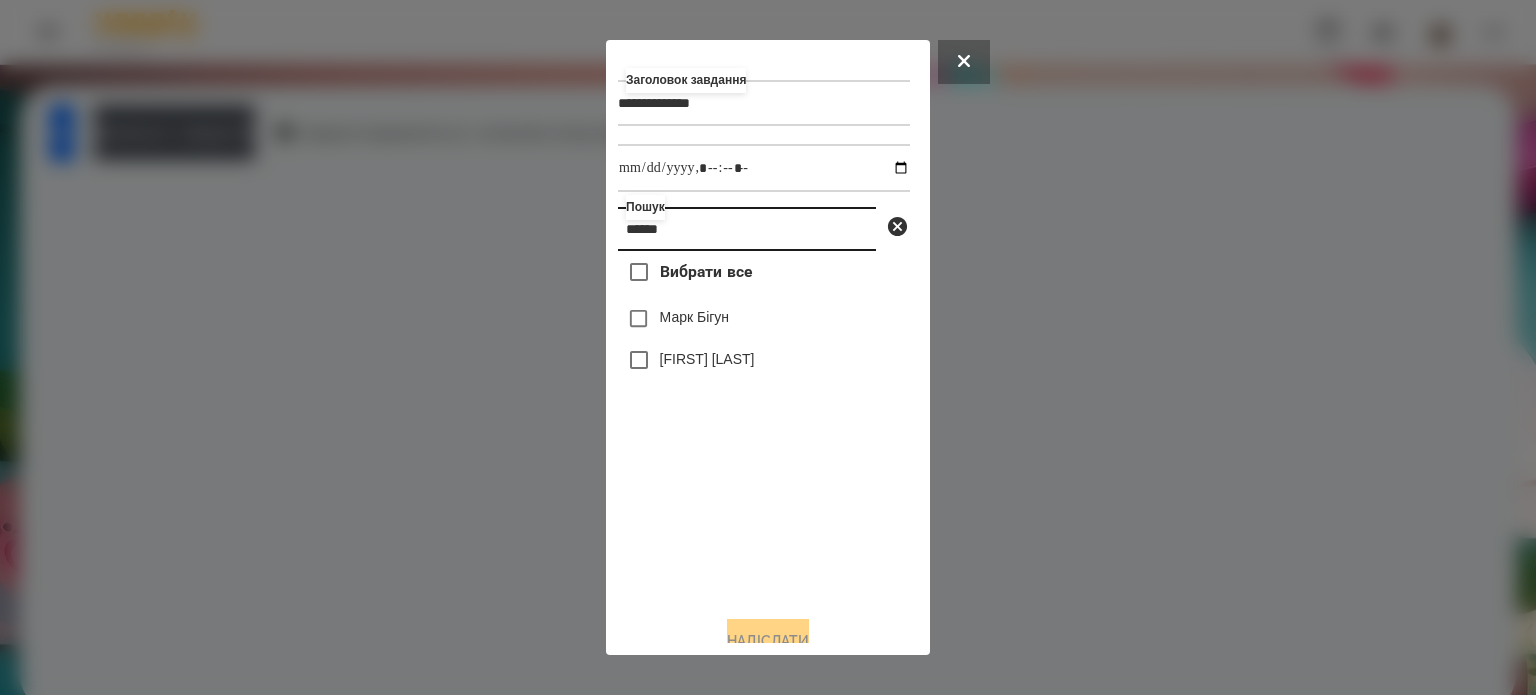 type on "******" 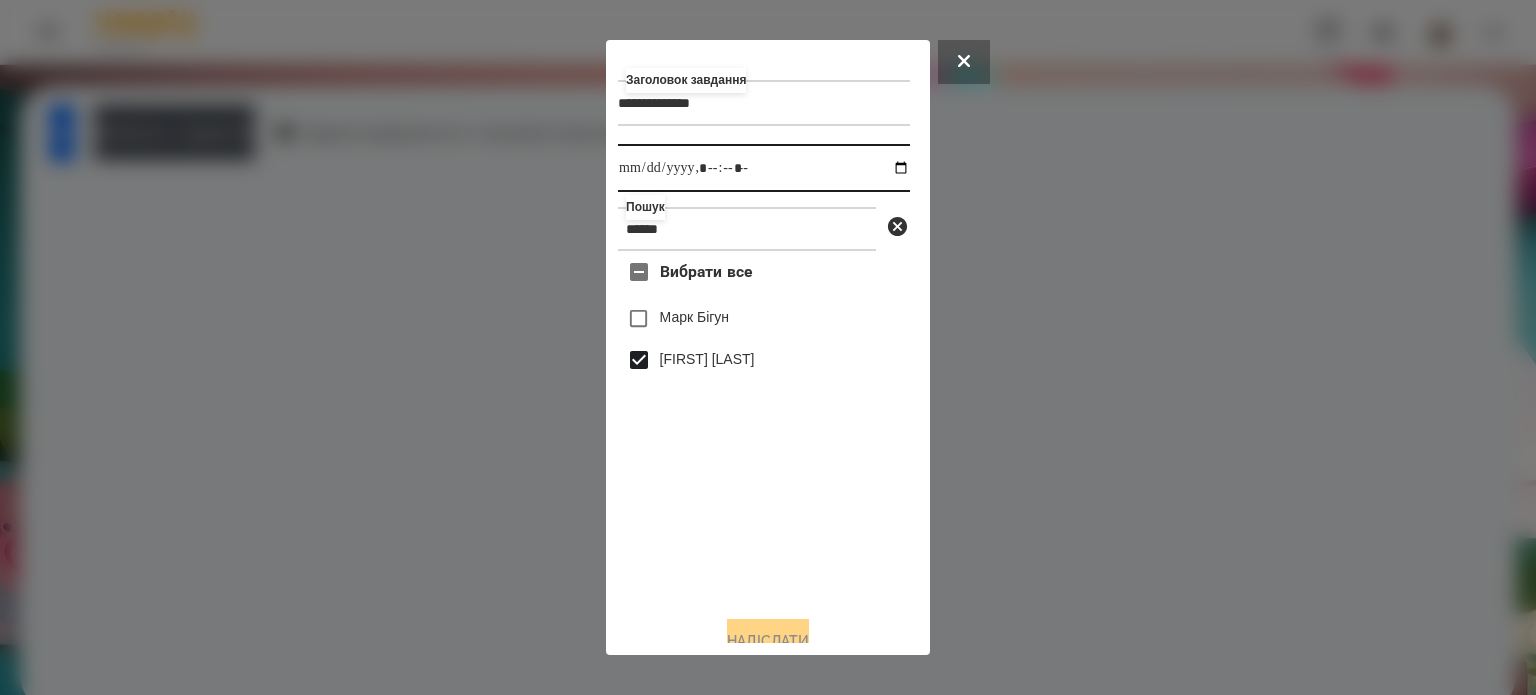 click at bounding box center (764, 168) 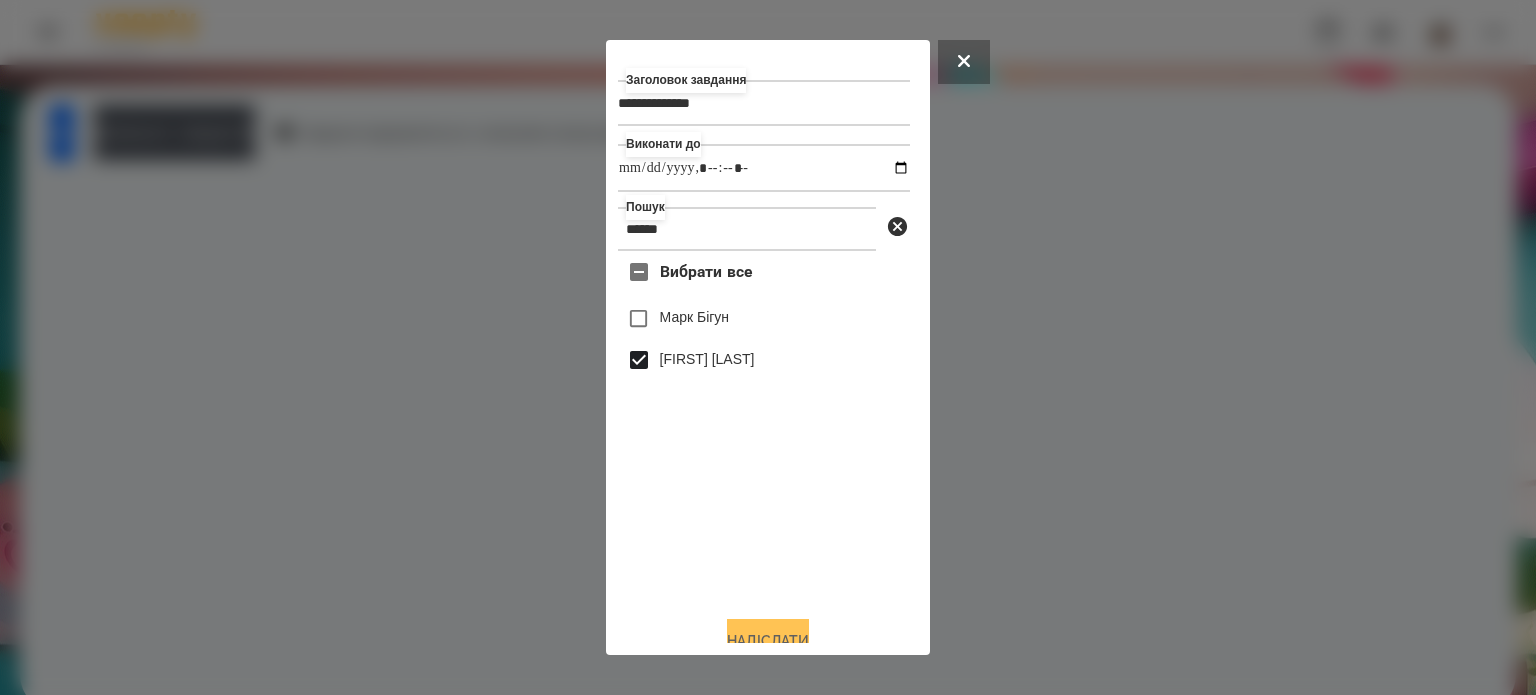 type on "**********" 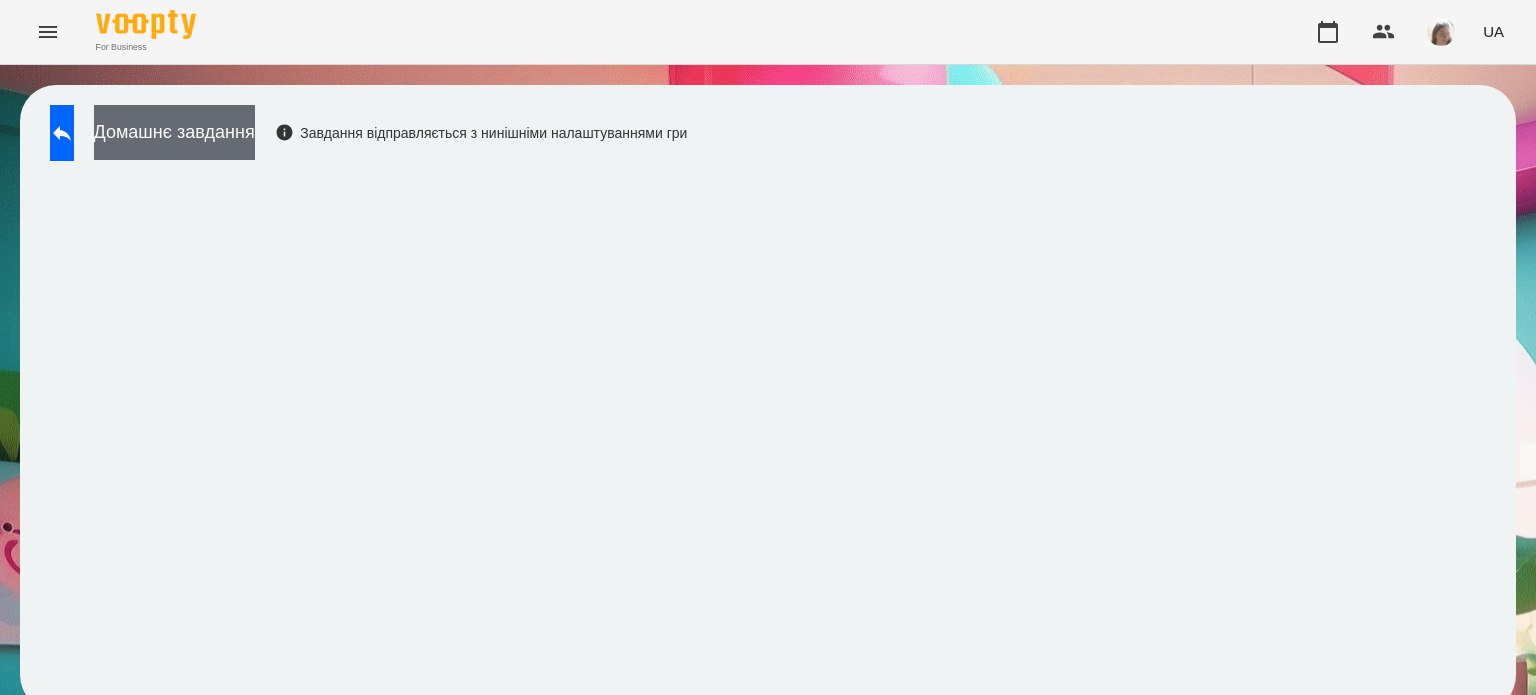 click on "Домашнє завдання" at bounding box center [174, 132] 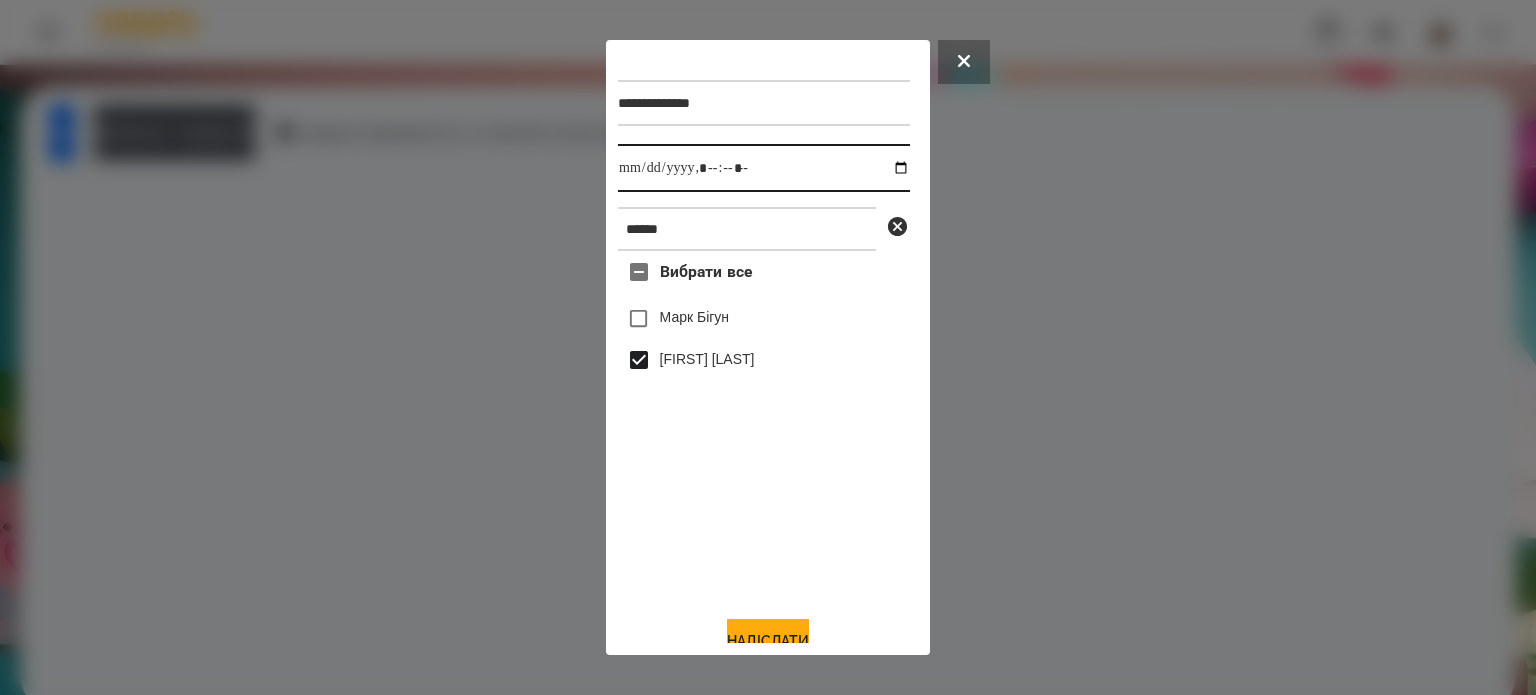 click at bounding box center (764, 168) 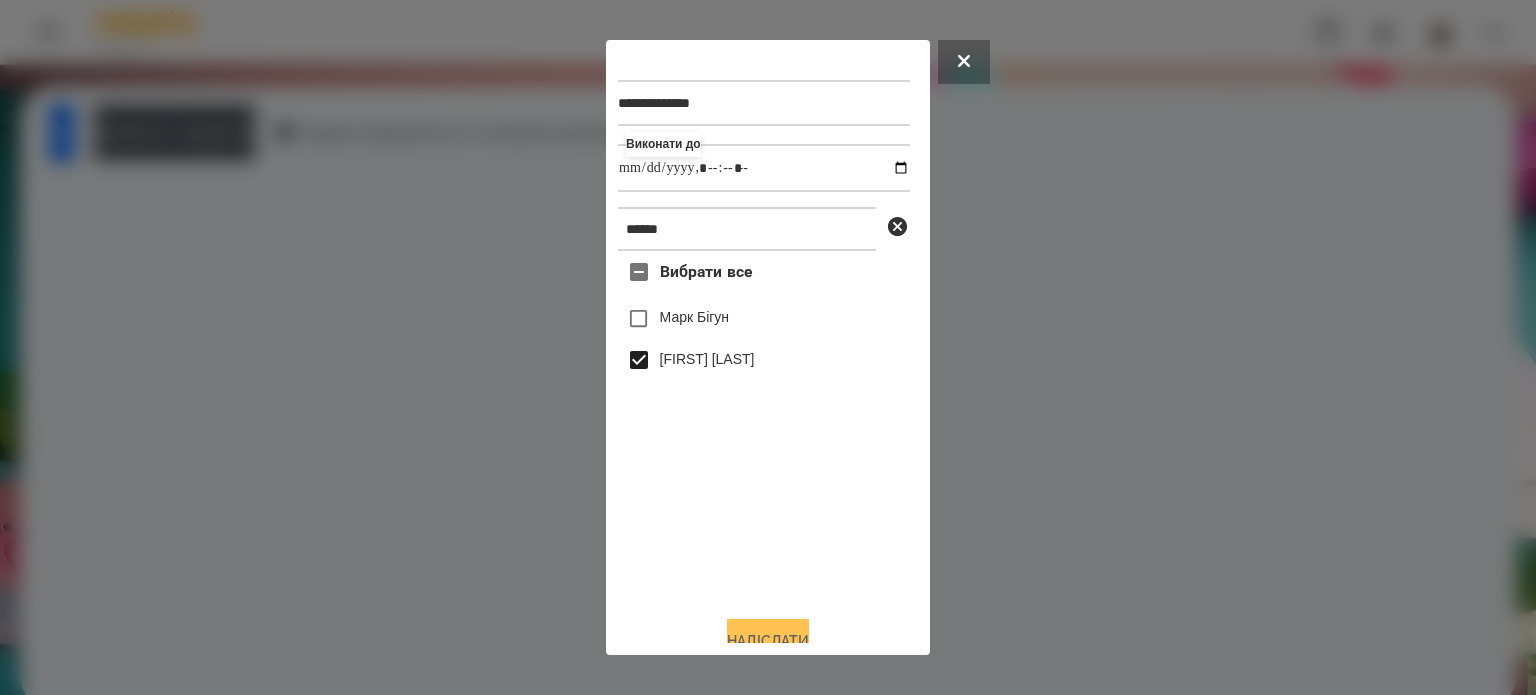 type on "**********" 